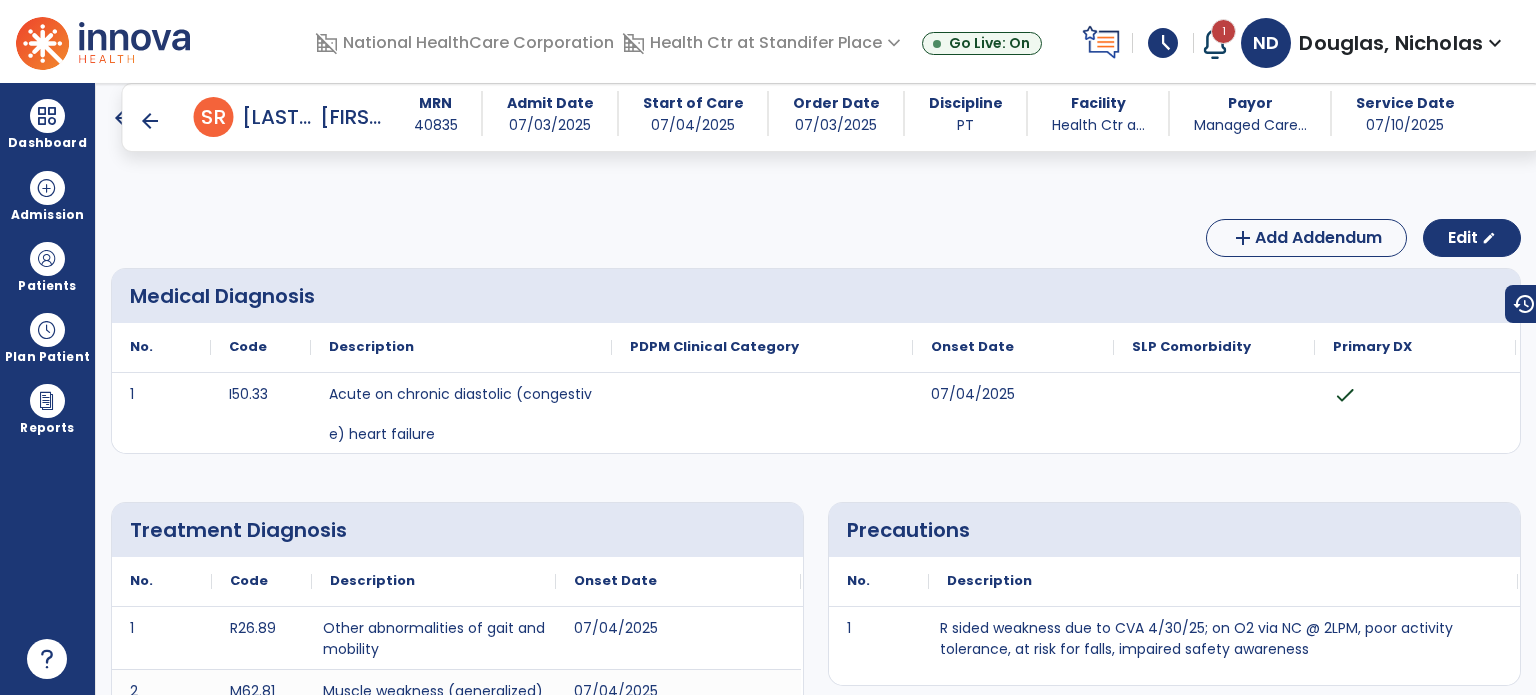 scroll, scrollTop: 0, scrollLeft: 0, axis: both 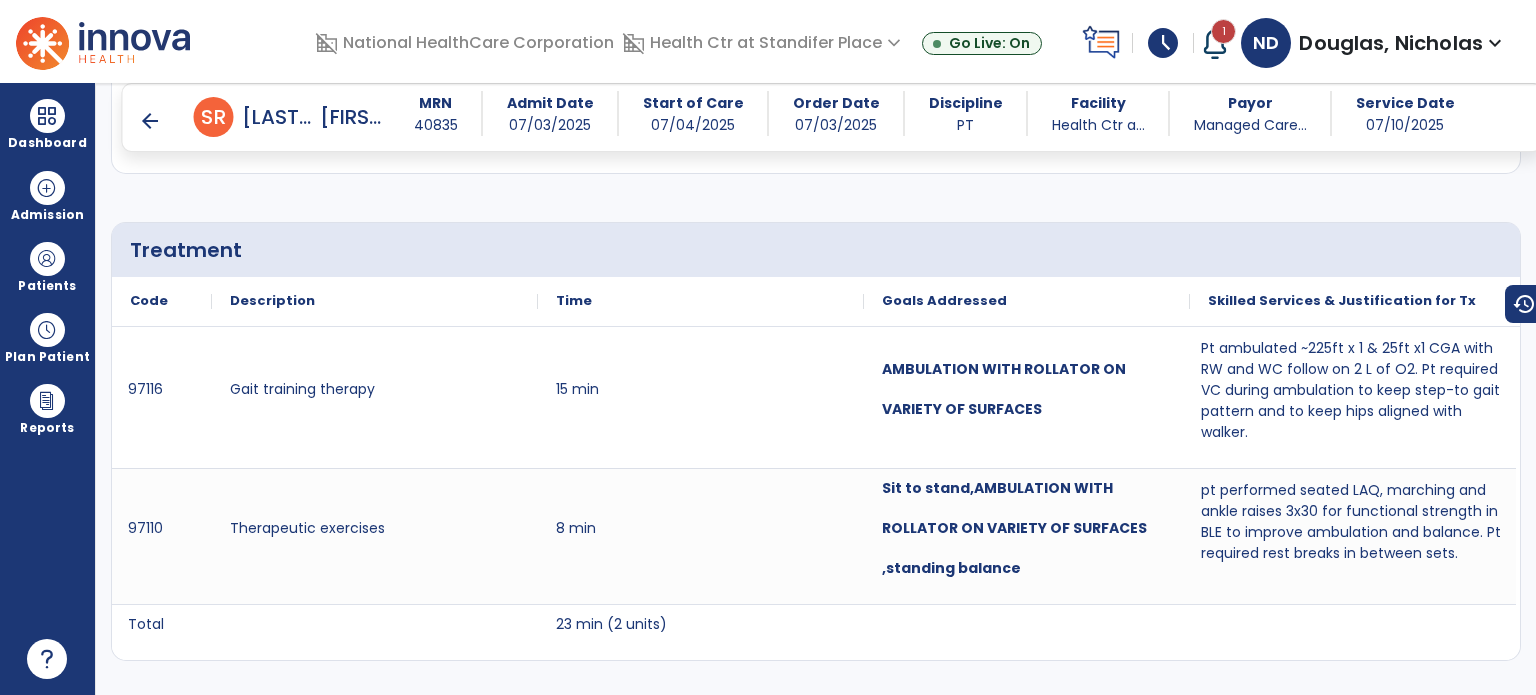 click on "Dashboard" at bounding box center [47, 124] 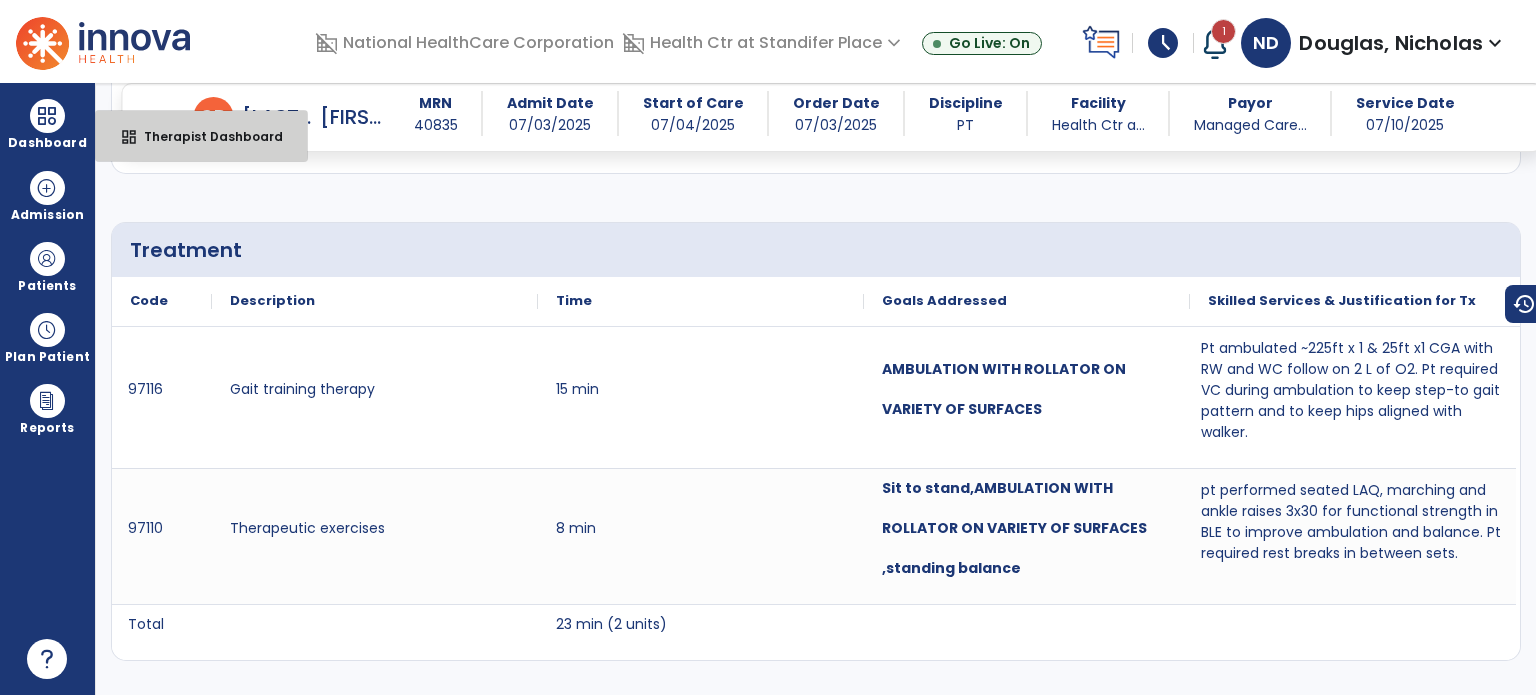 click on "Therapist Dashboard" at bounding box center (205, 136) 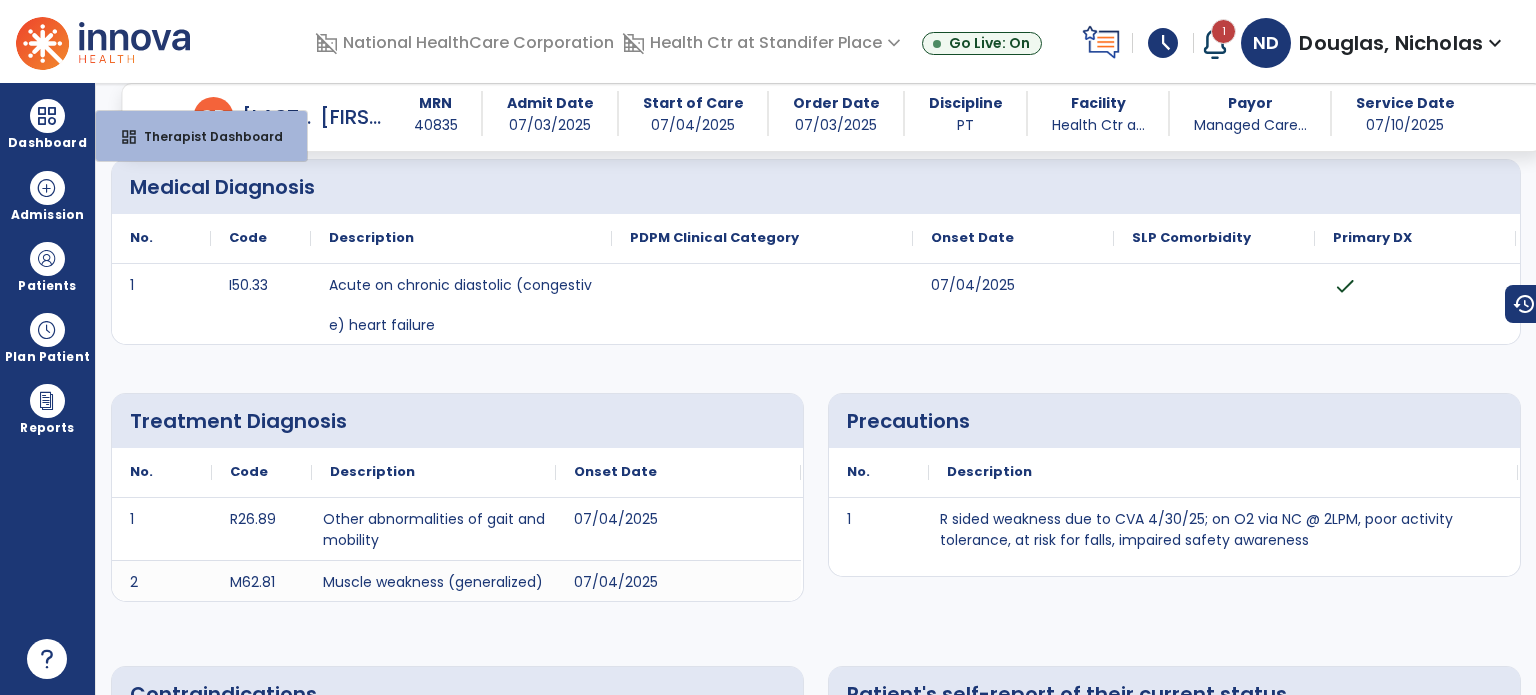 select on "****" 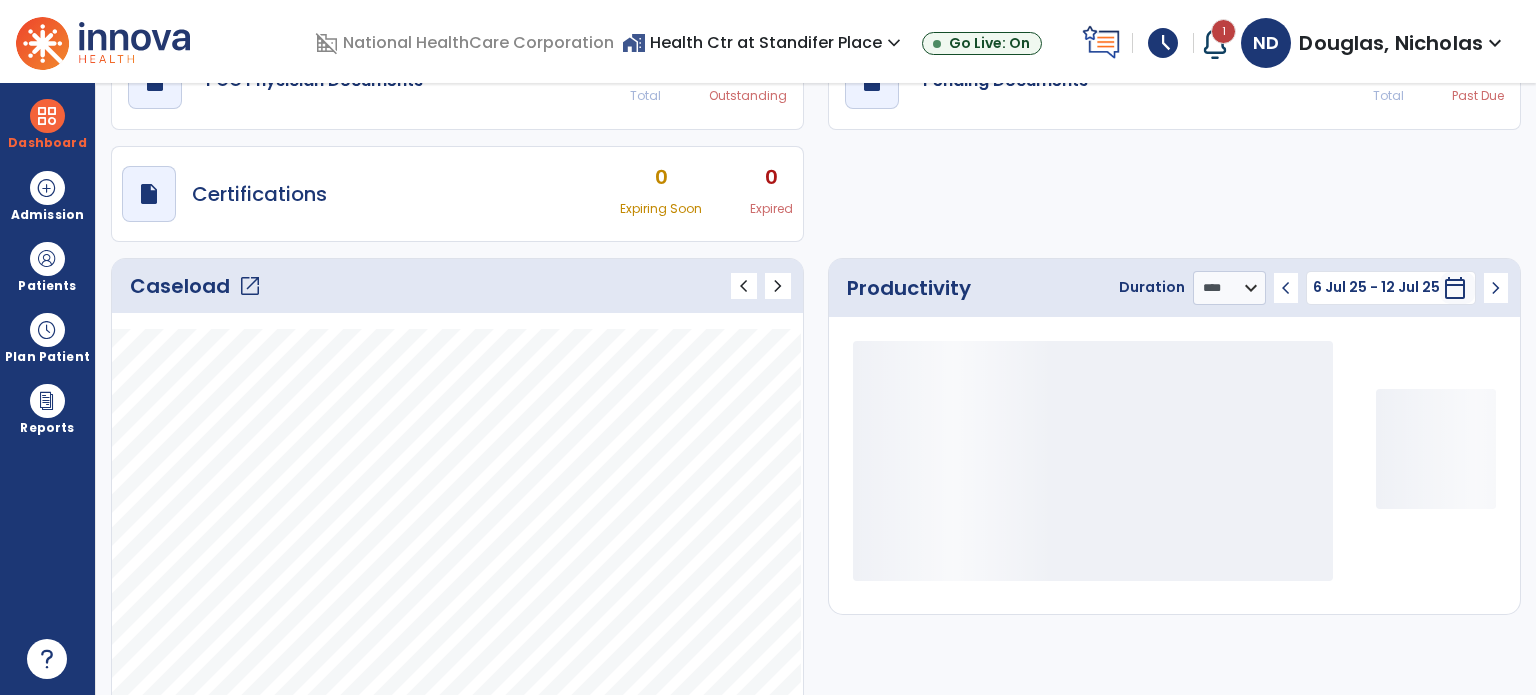 scroll, scrollTop: 49, scrollLeft: 0, axis: vertical 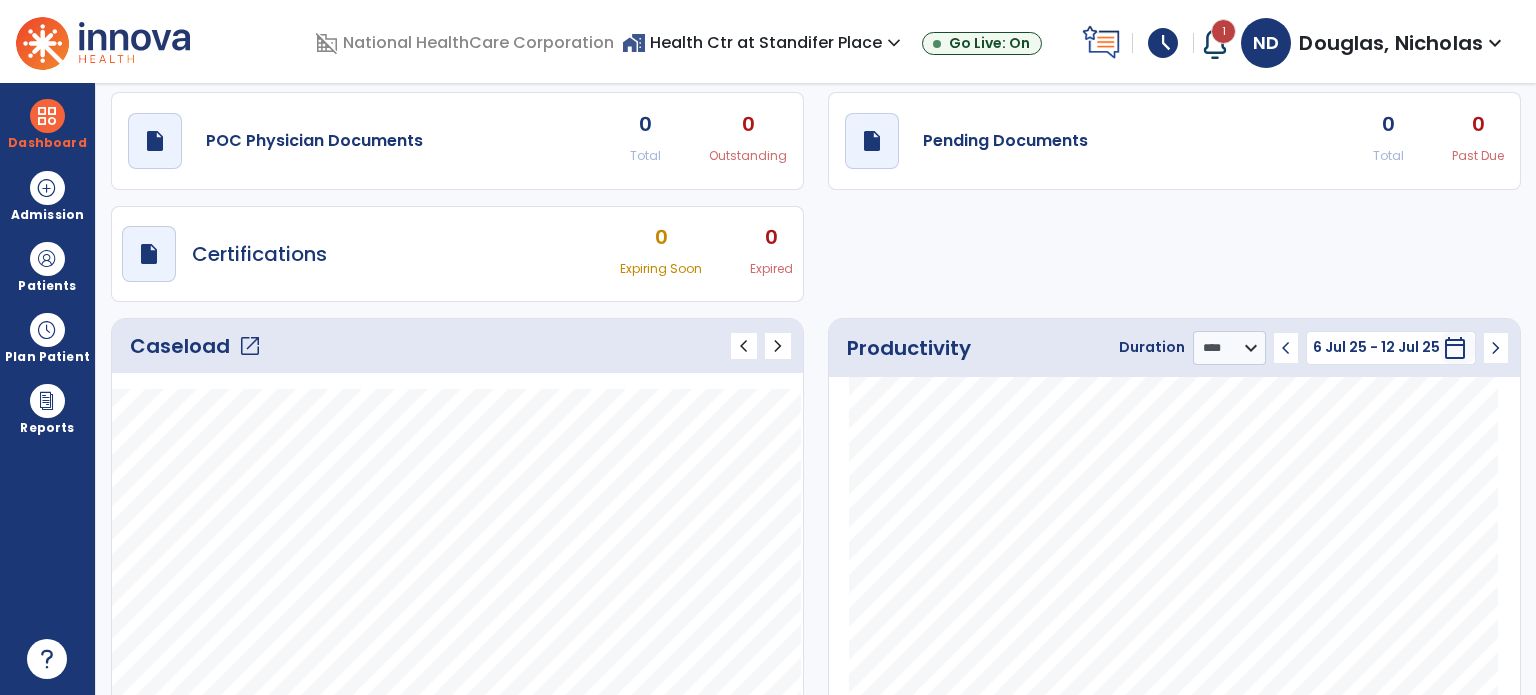 click on "open_in_new" 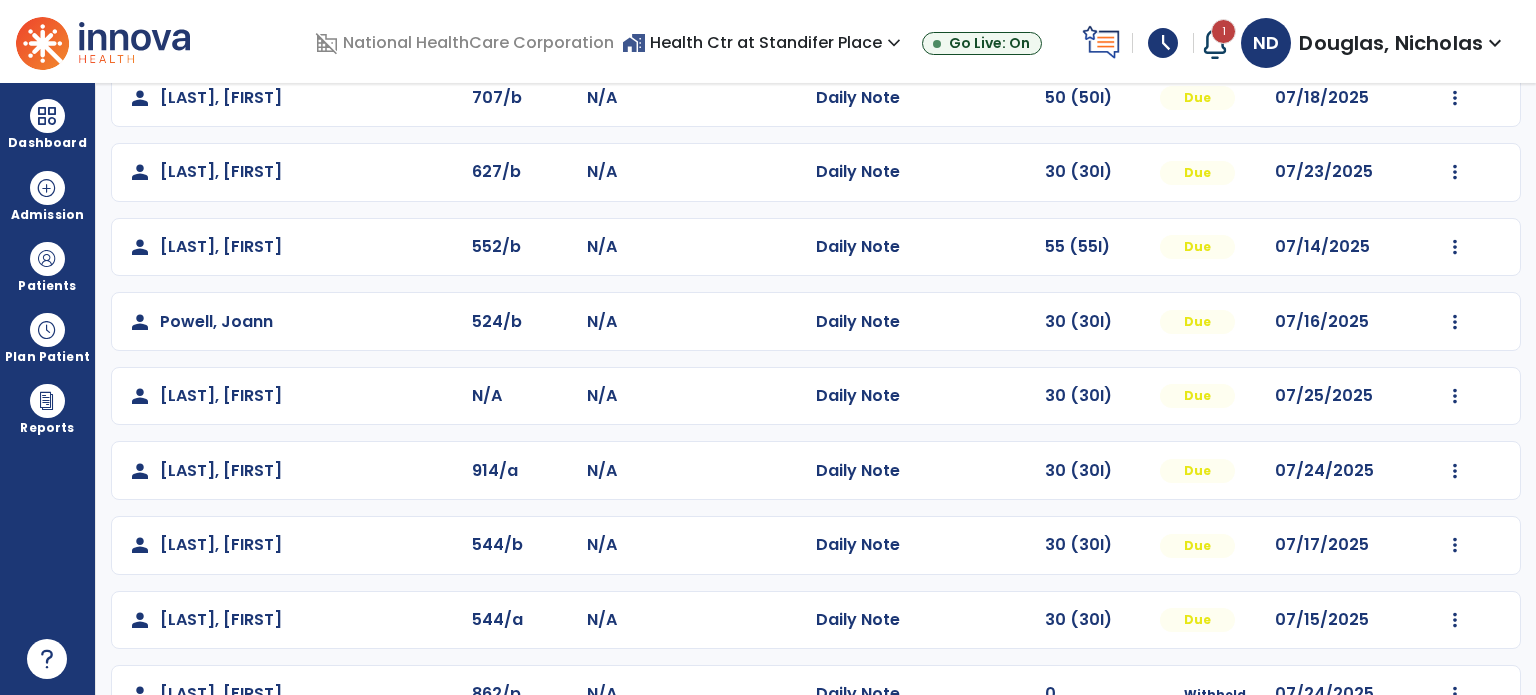 scroll, scrollTop: 560, scrollLeft: 0, axis: vertical 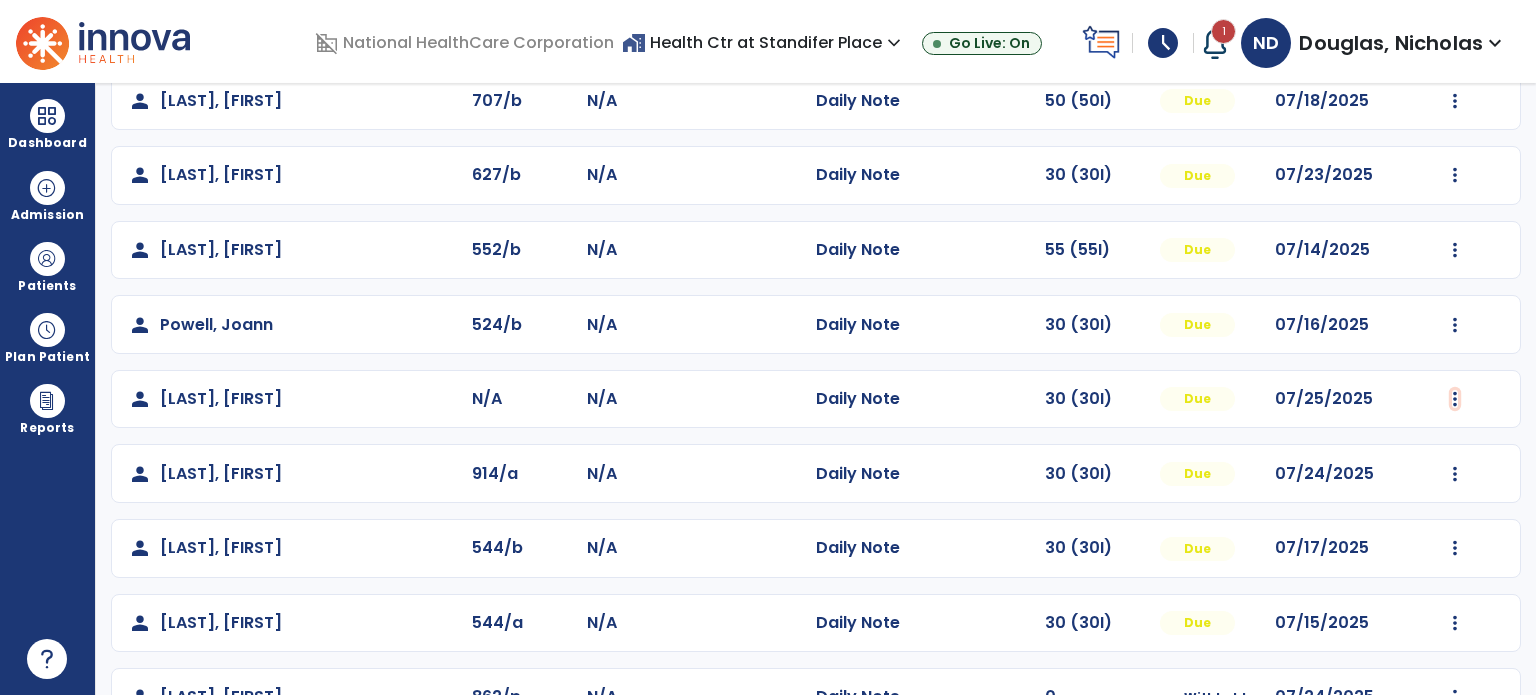click at bounding box center (1455, -272) 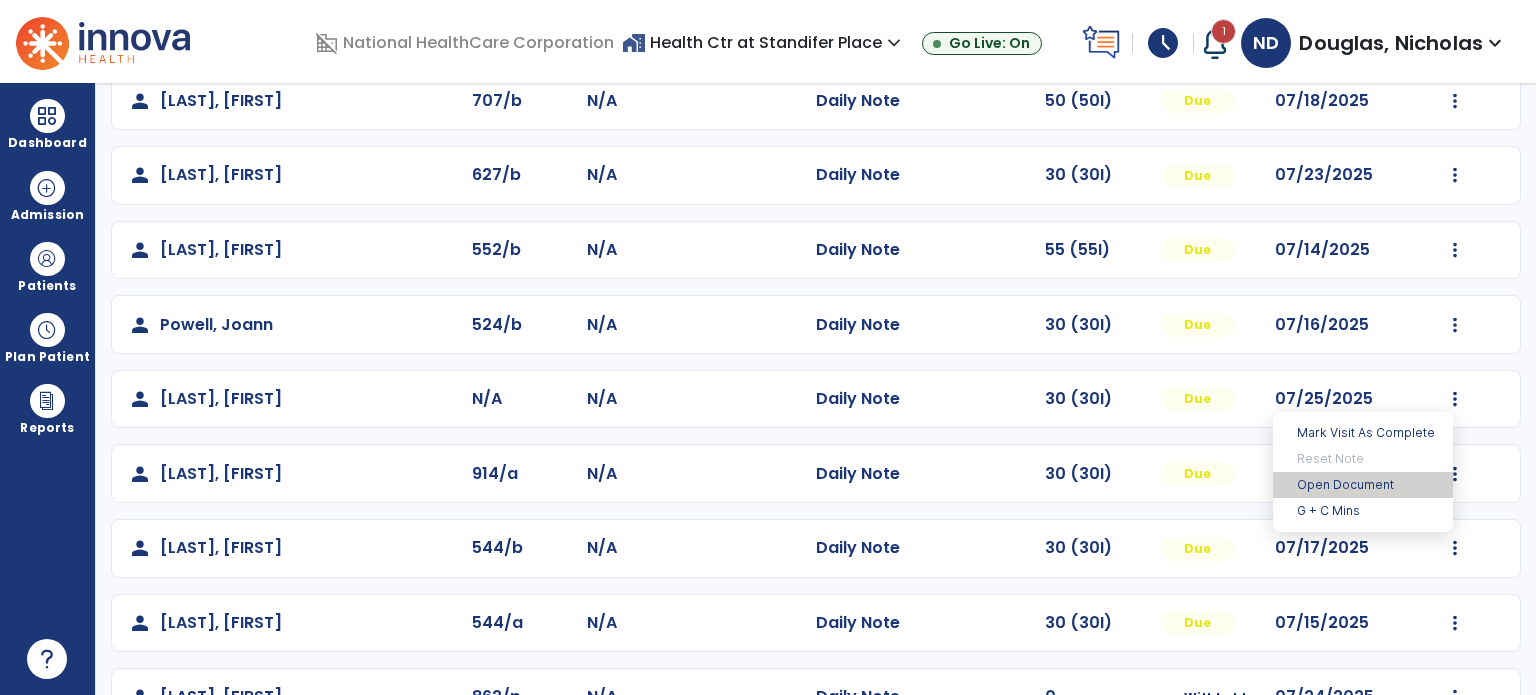 click on "Open Document" at bounding box center [1363, 485] 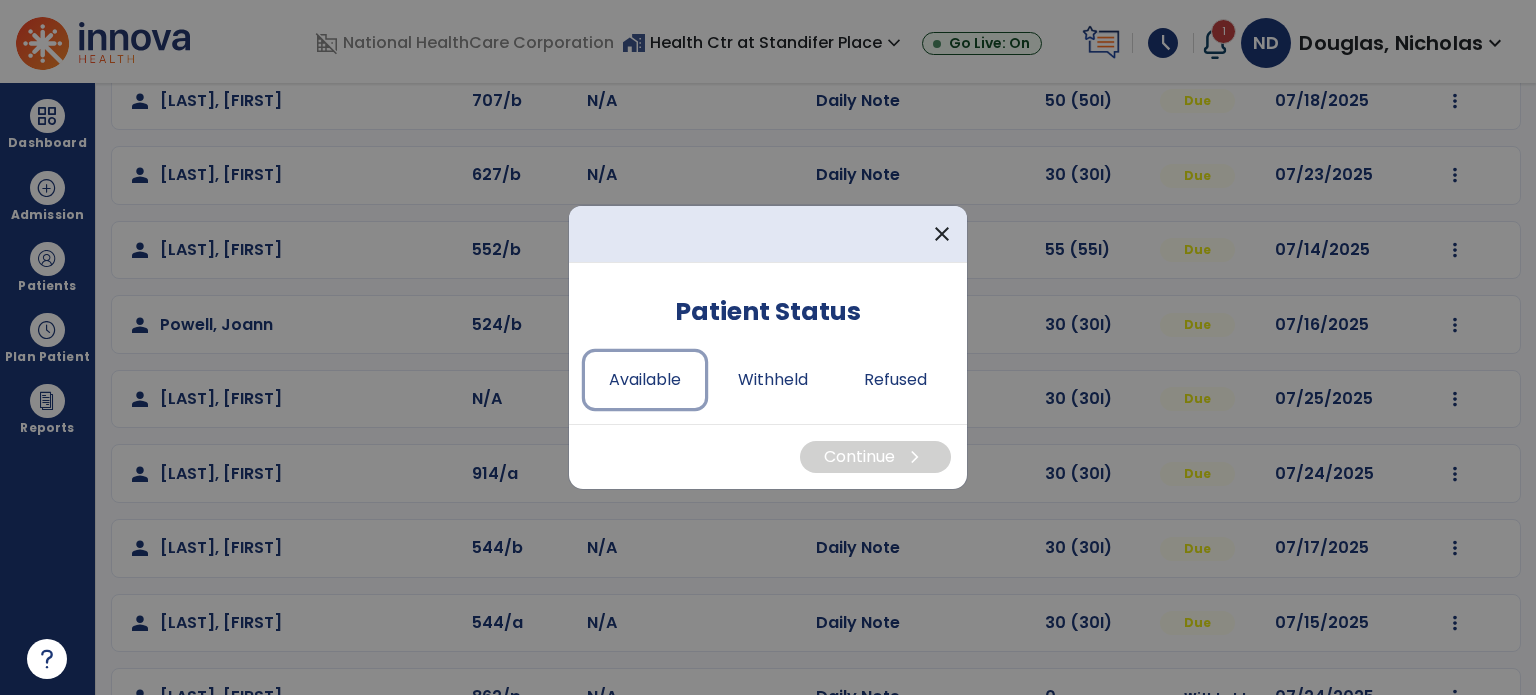 click on "Available" at bounding box center (645, 380) 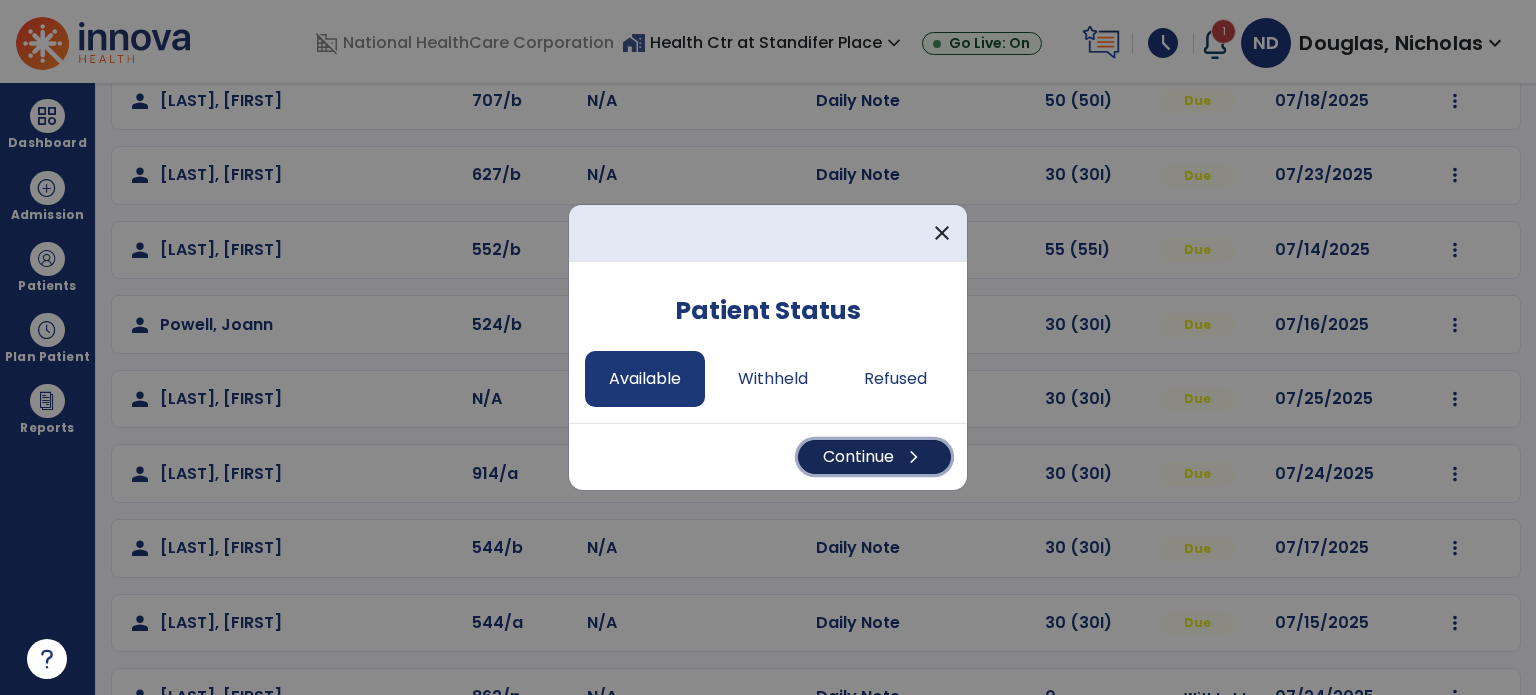 click on "Continue   chevron_right" at bounding box center [874, 457] 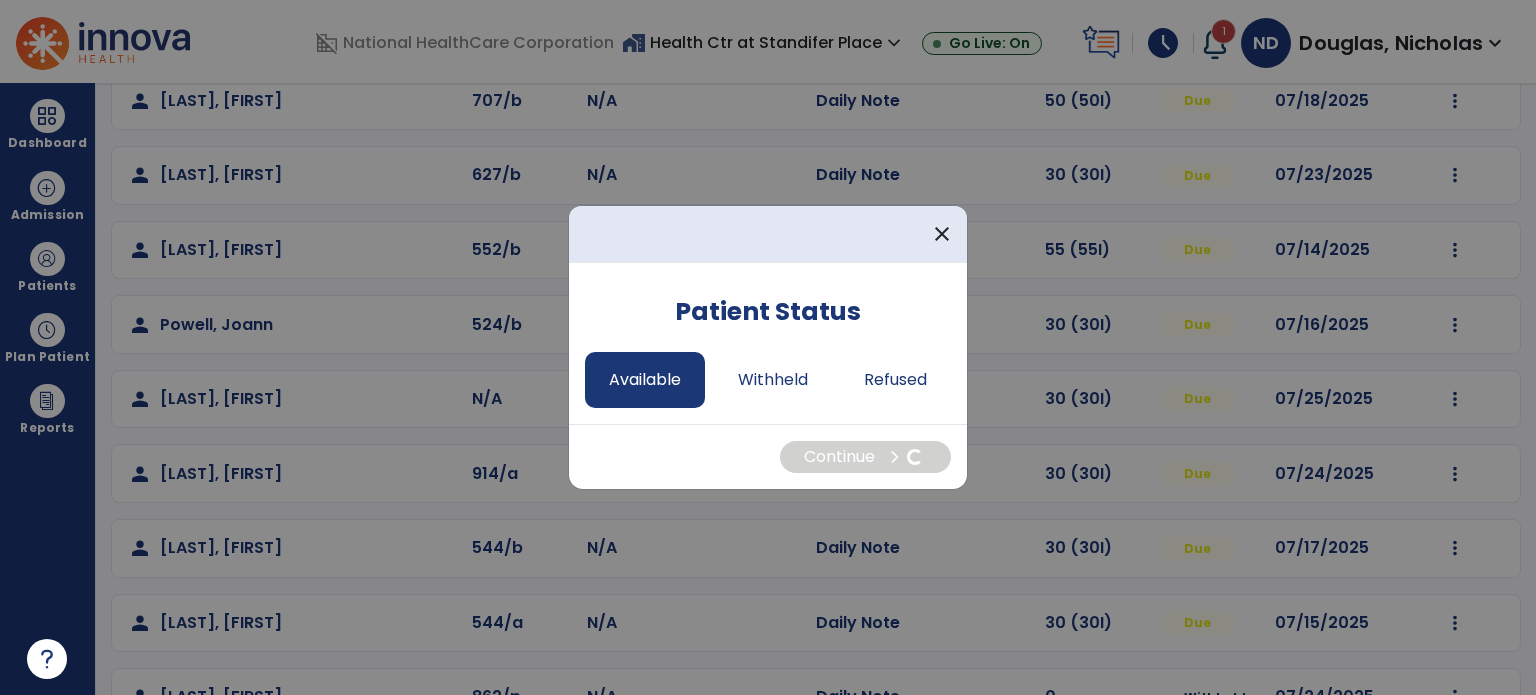 select on "*" 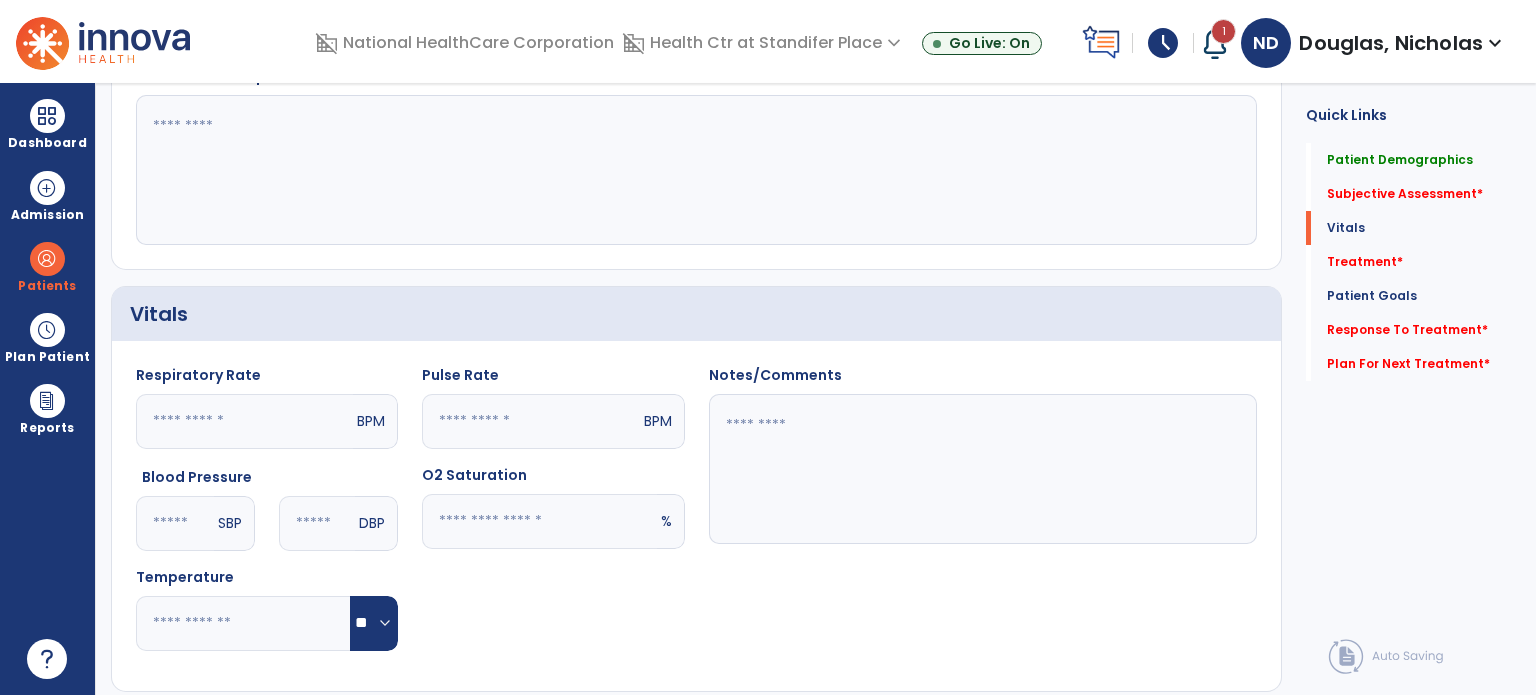 click 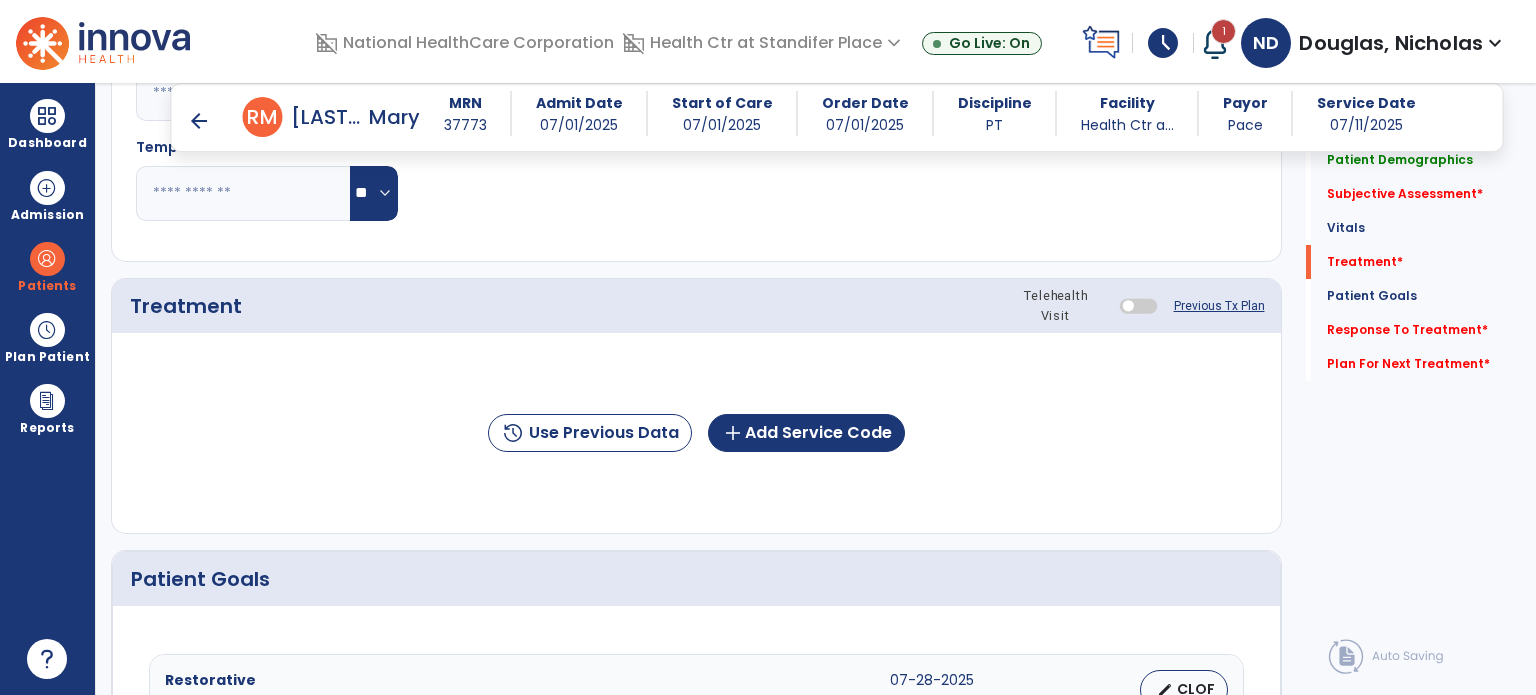 scroll, scrollTop: 976, scrollLeft: 0, axis: vertical 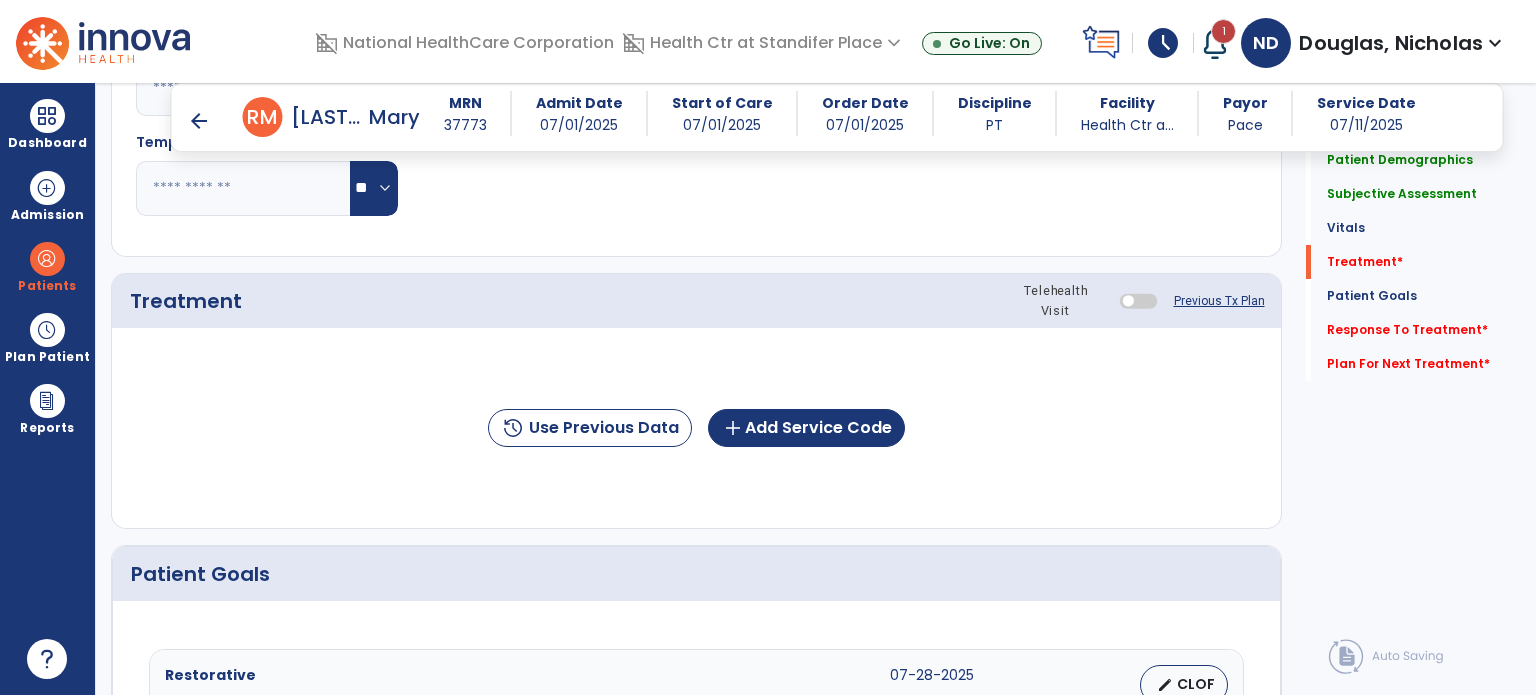 type on "**********" 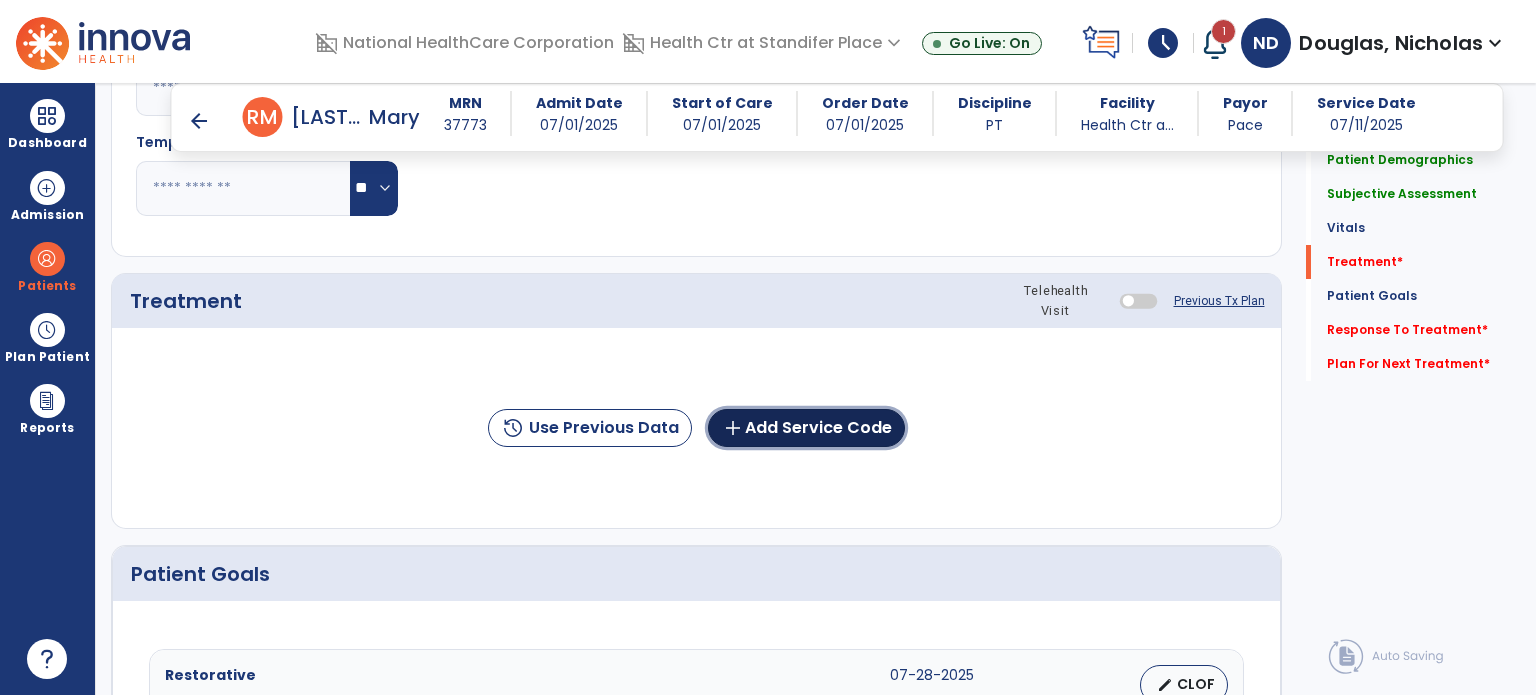 click on "add  Add Service Code" 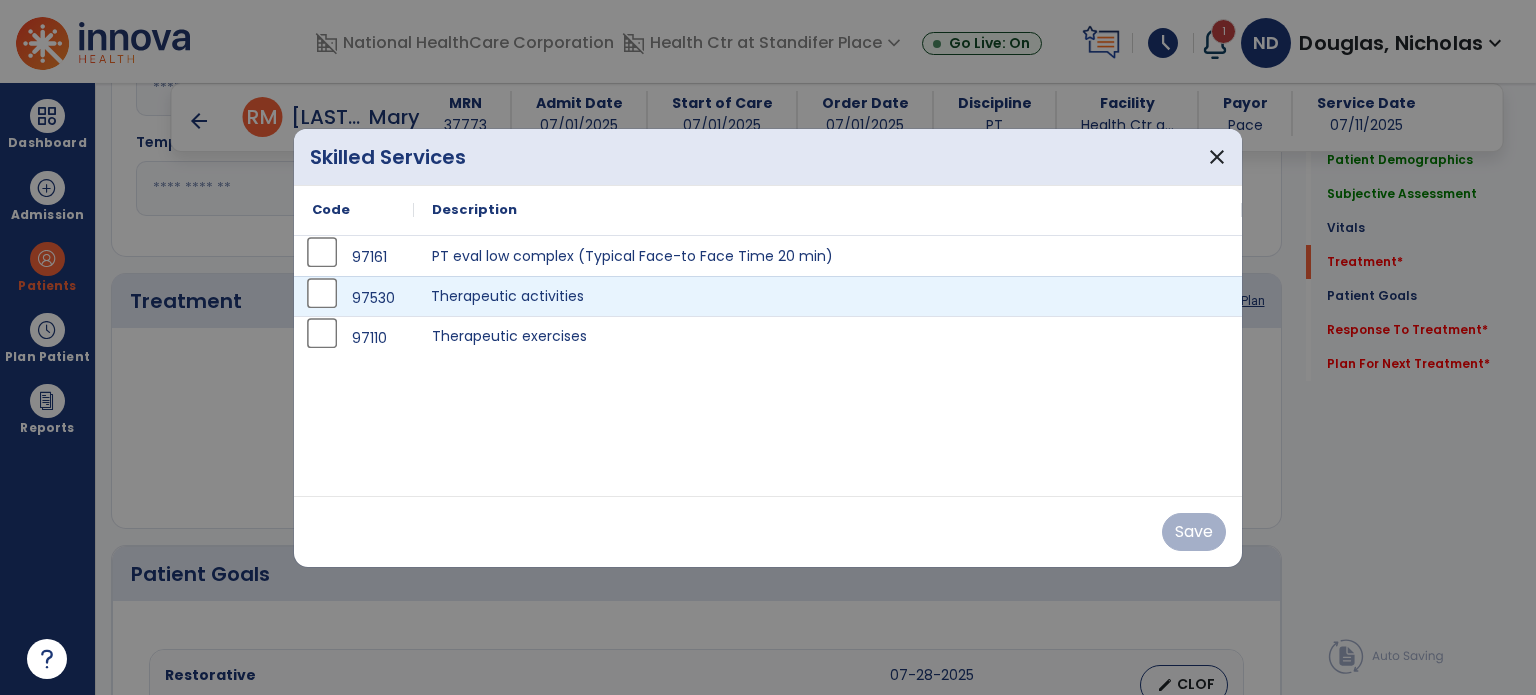 click on "Therapeutic activities" at bounding box center [828, 296] 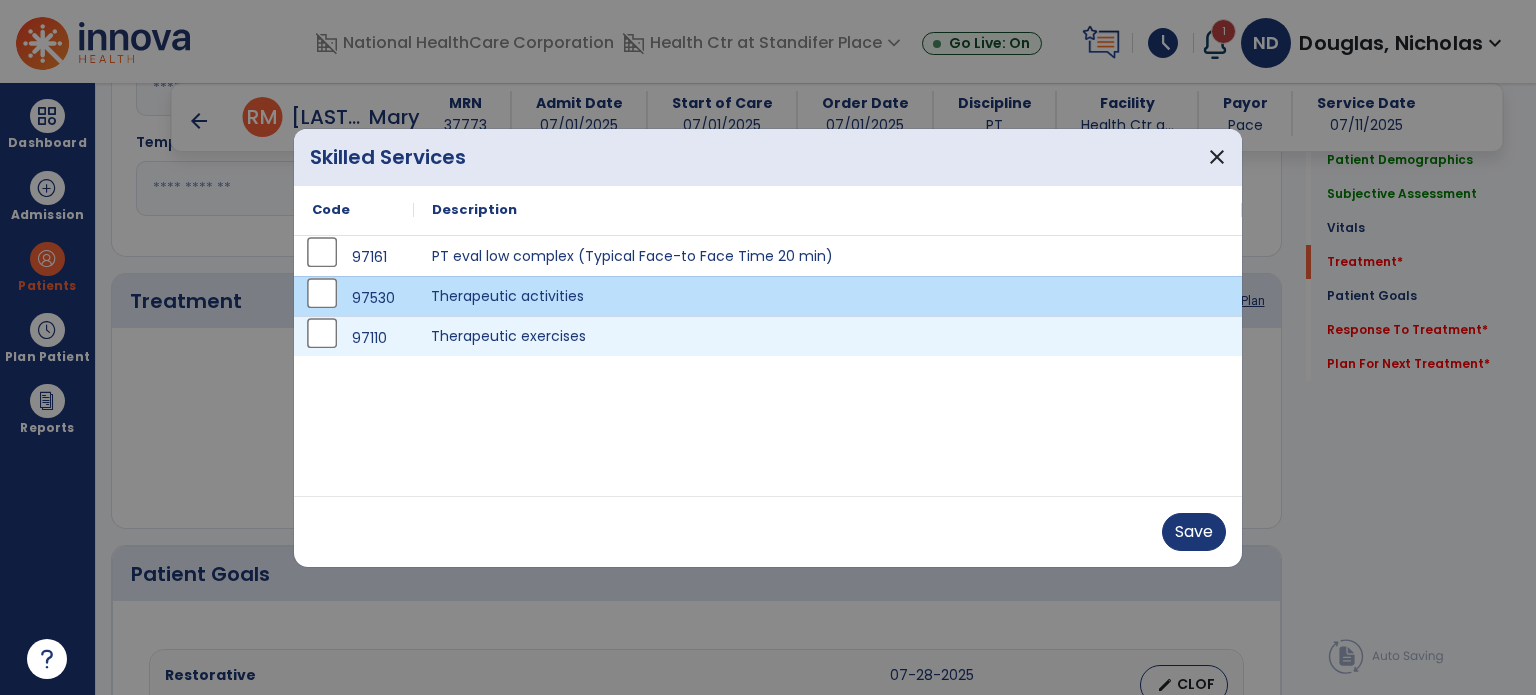 click on "Therapeutic exercises" at bounding box center (828, 336) 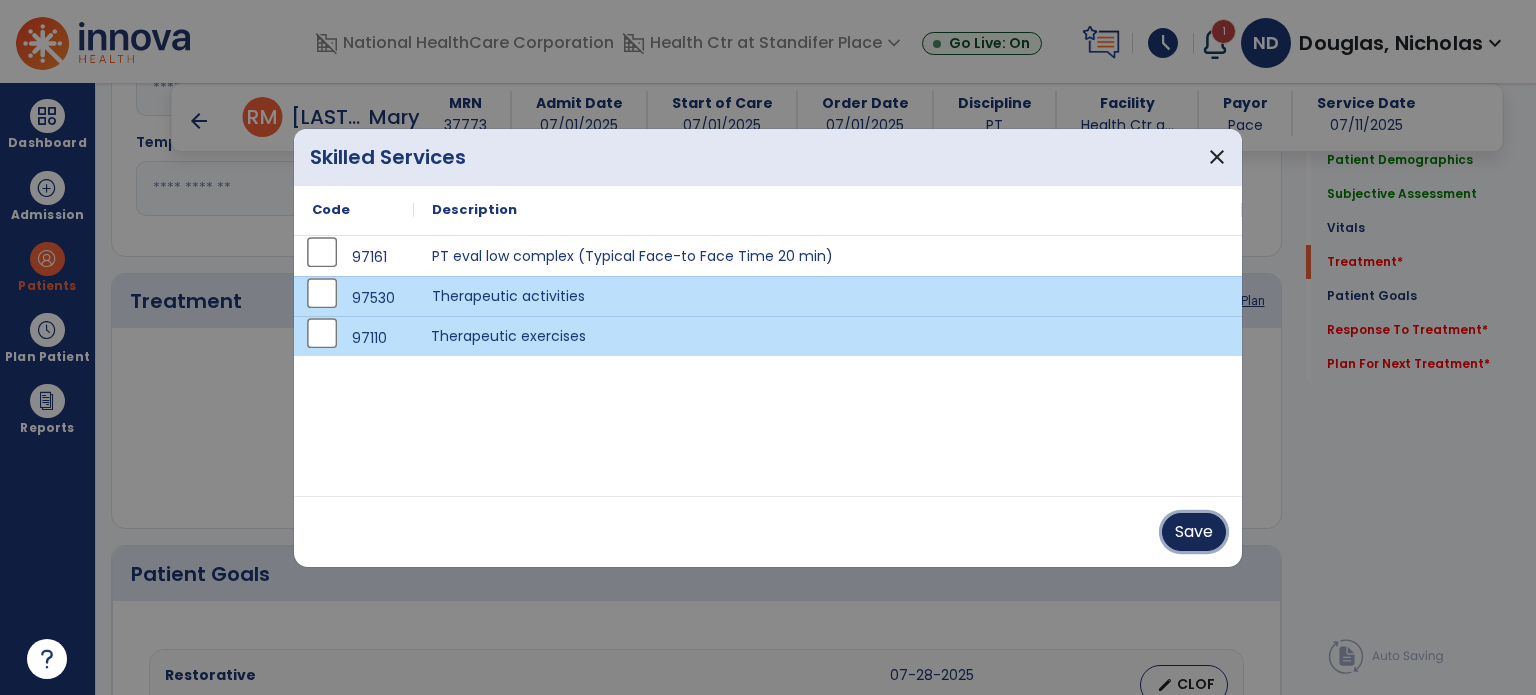 click on "Save" at bounding box center [1194, 532] 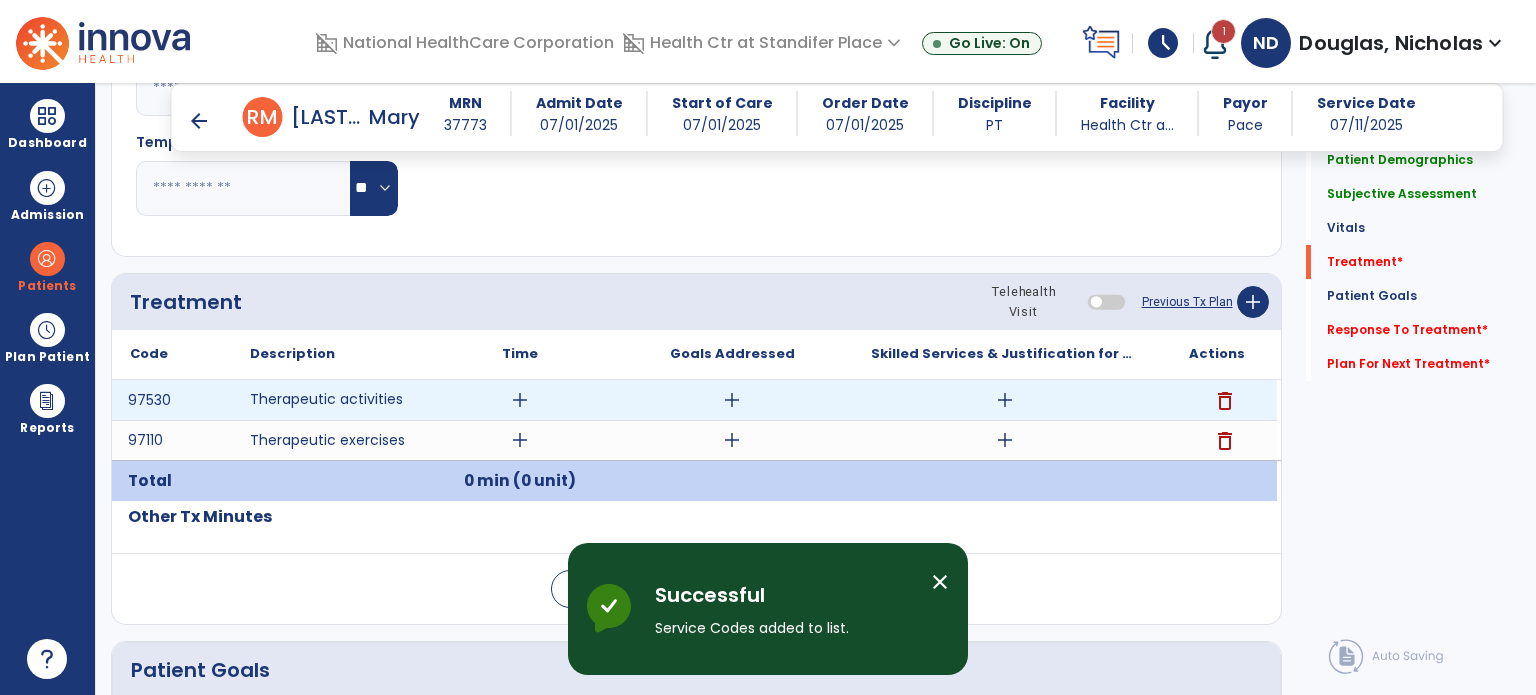 click on "add" at bounding box center (1005, 400) 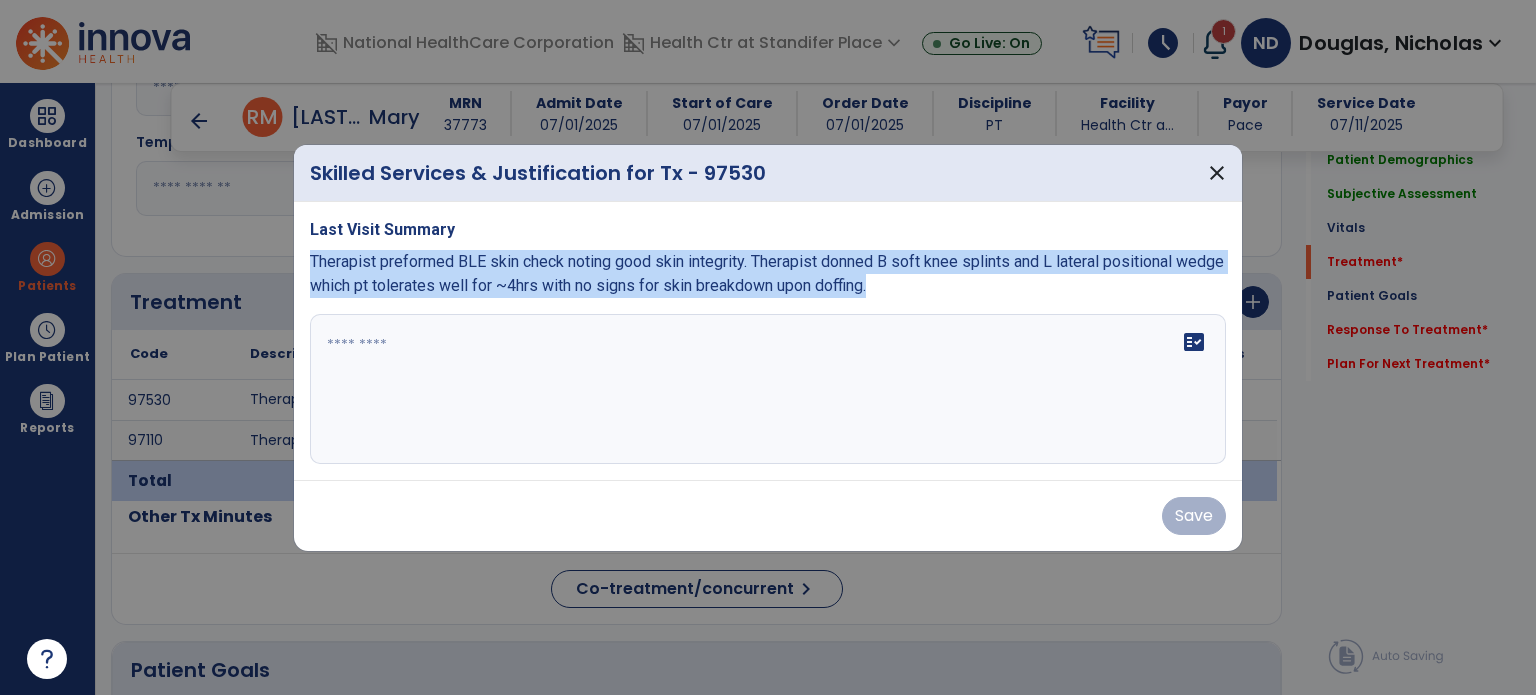 drag, startPoint x: 940, startPoint y: 295, endPoint x: 306, endPoint y: 251, distance: 635.52496 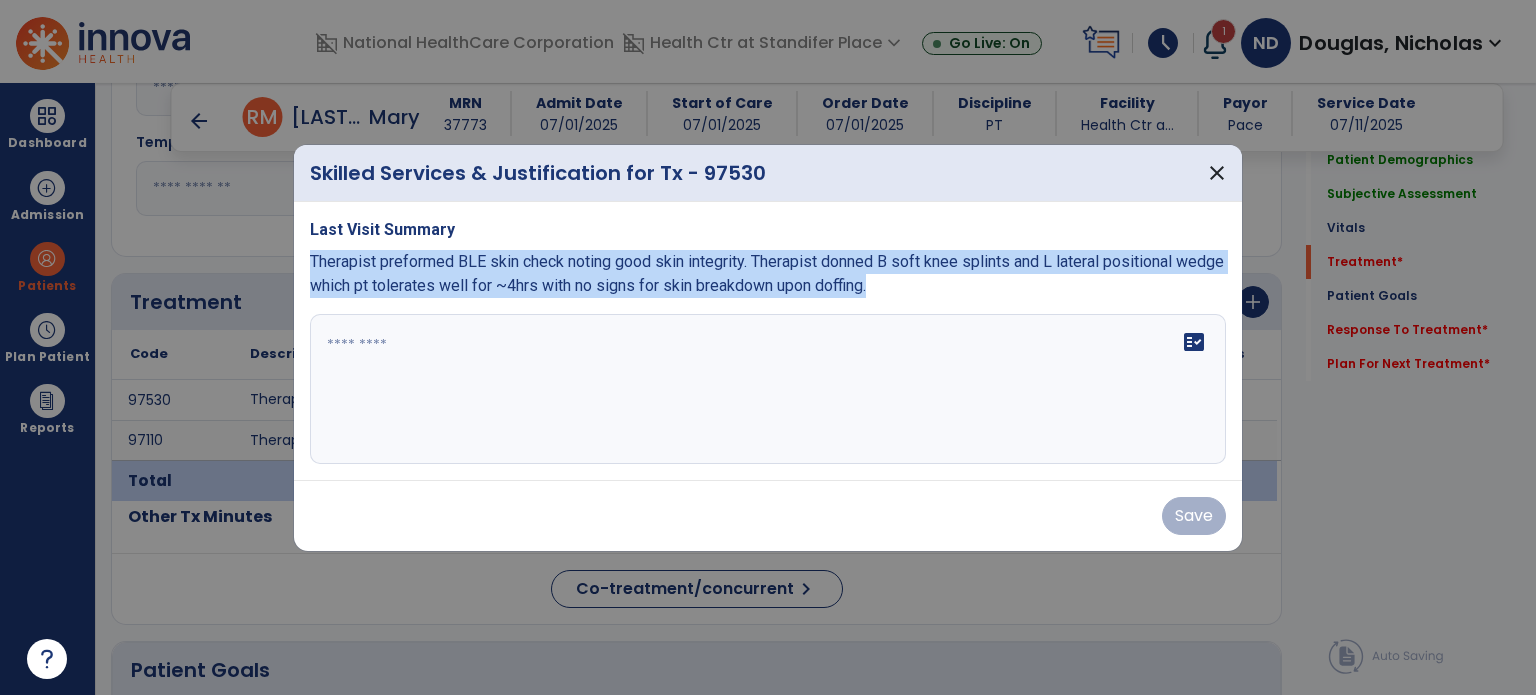 click on "Last Visit Summary Therapist preformed BLE skin check noting good skin integrity. Therapist donned B soft knee splints and L lateral positional wedge which pt tolerates well for ~4hrs with no signs for skin breakdown upon doffing.   fact_check" at bounding box center [768, 341] 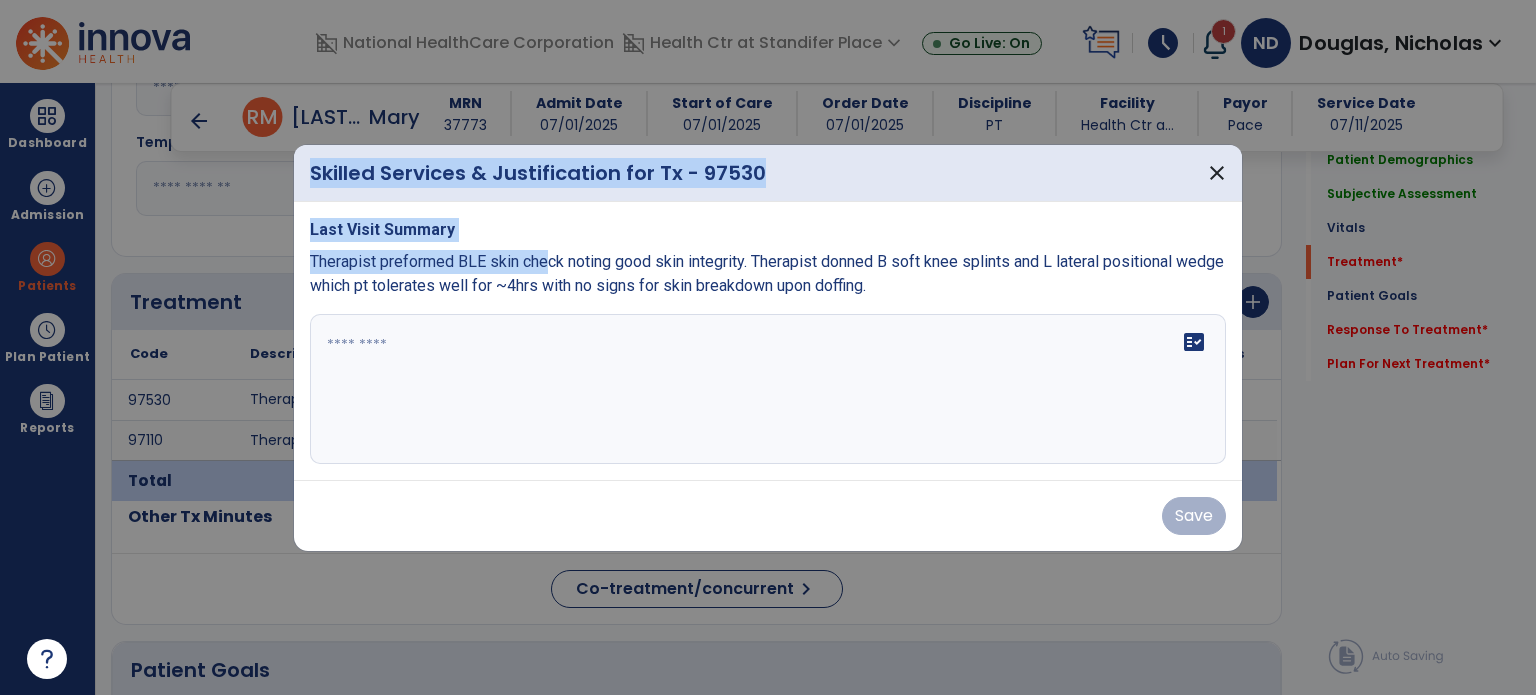 drag, startPoint x: 568, startPoint y: 99, endPoint x: 547, endPoint y: 254, distance: 156.4161 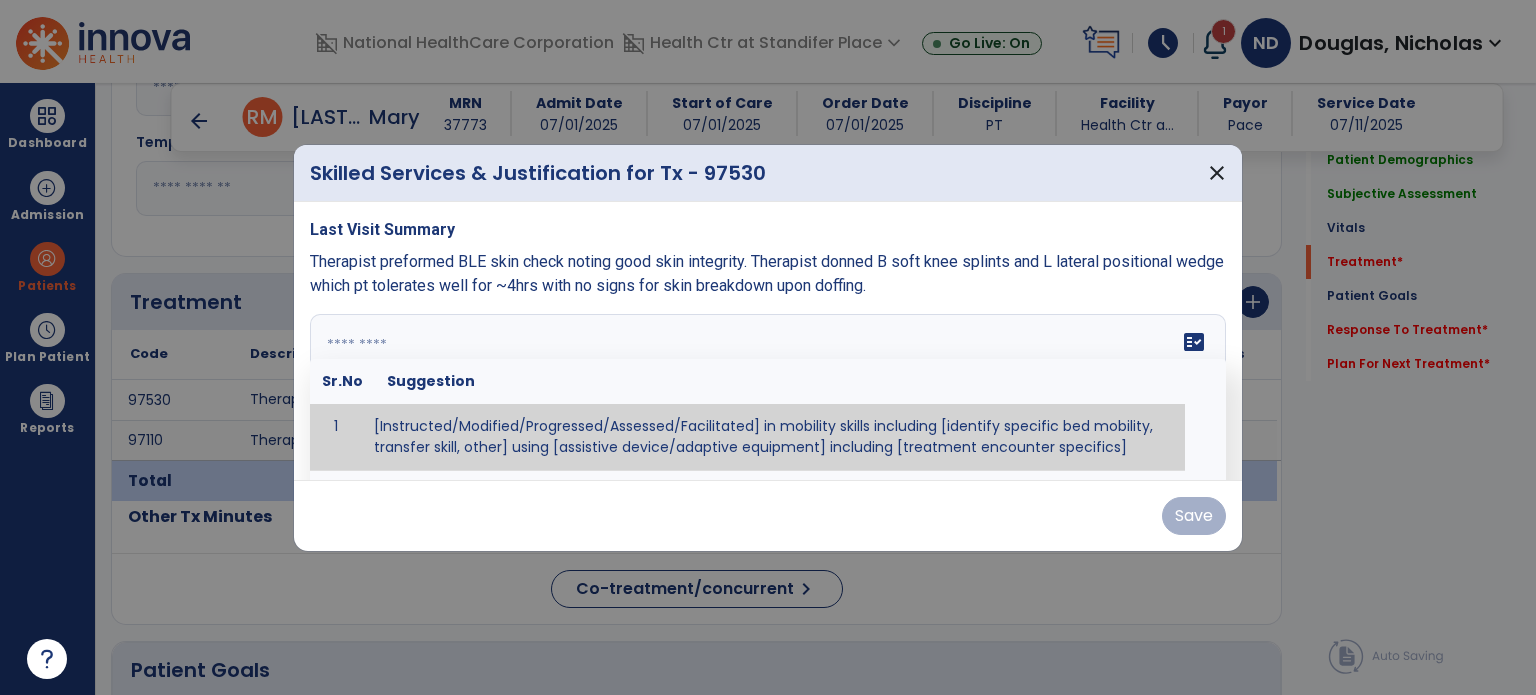 click on "fact_check  Sr.No Suggestion 1 [Instructed/Modified/Progressed/Assessed/Facilitated] in mobility skills including [identify specific bed mobility, transfer skill, other] using [assistive device/adaptive equipment] including [treatment encounter specifics]" at bounding box center (768, 389) 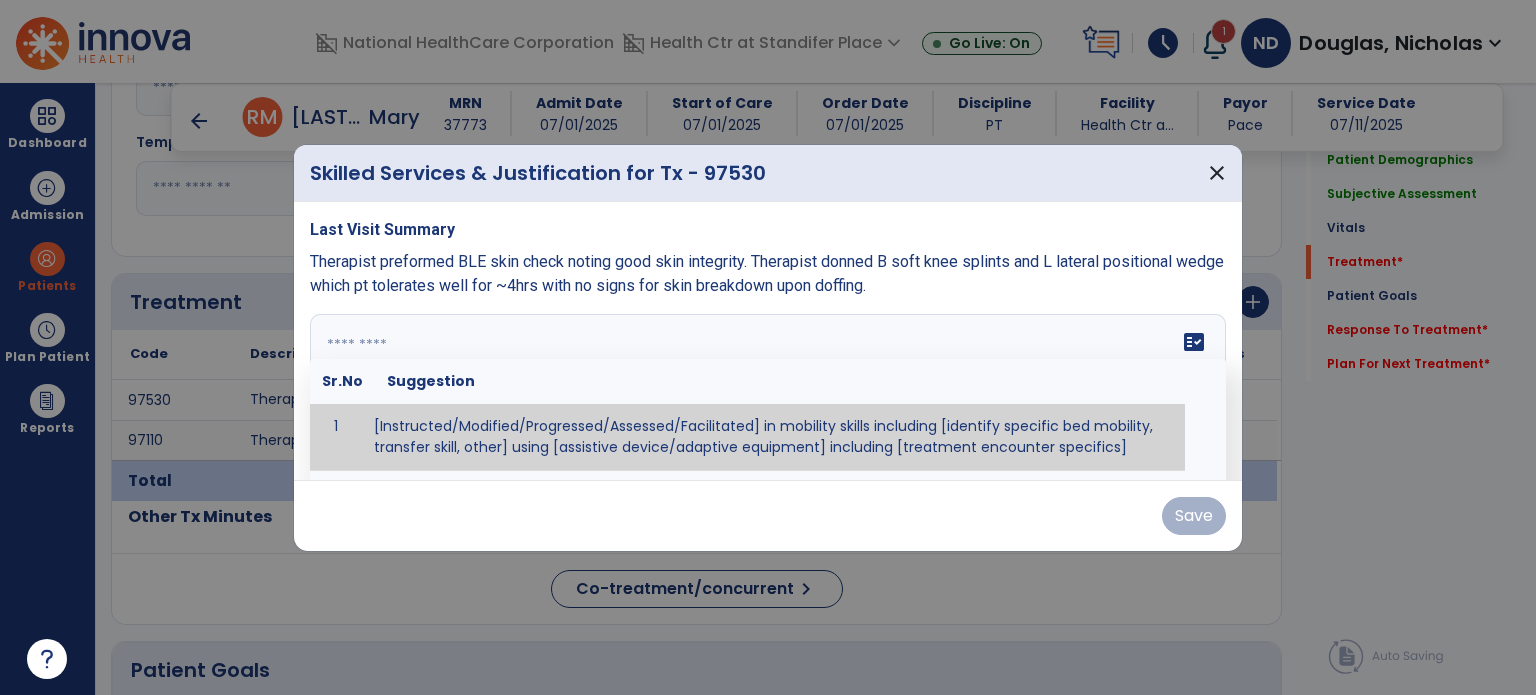 paste on "**********" 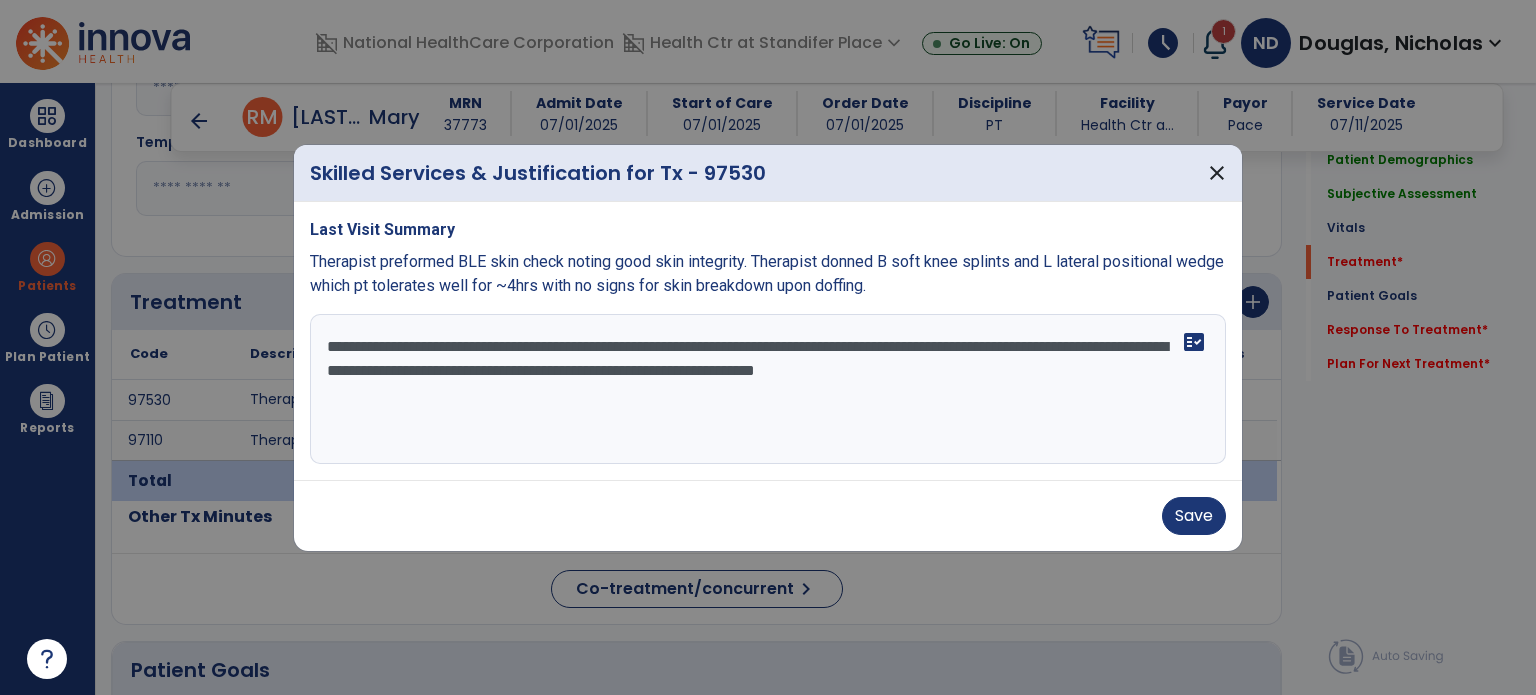 type on "**********" 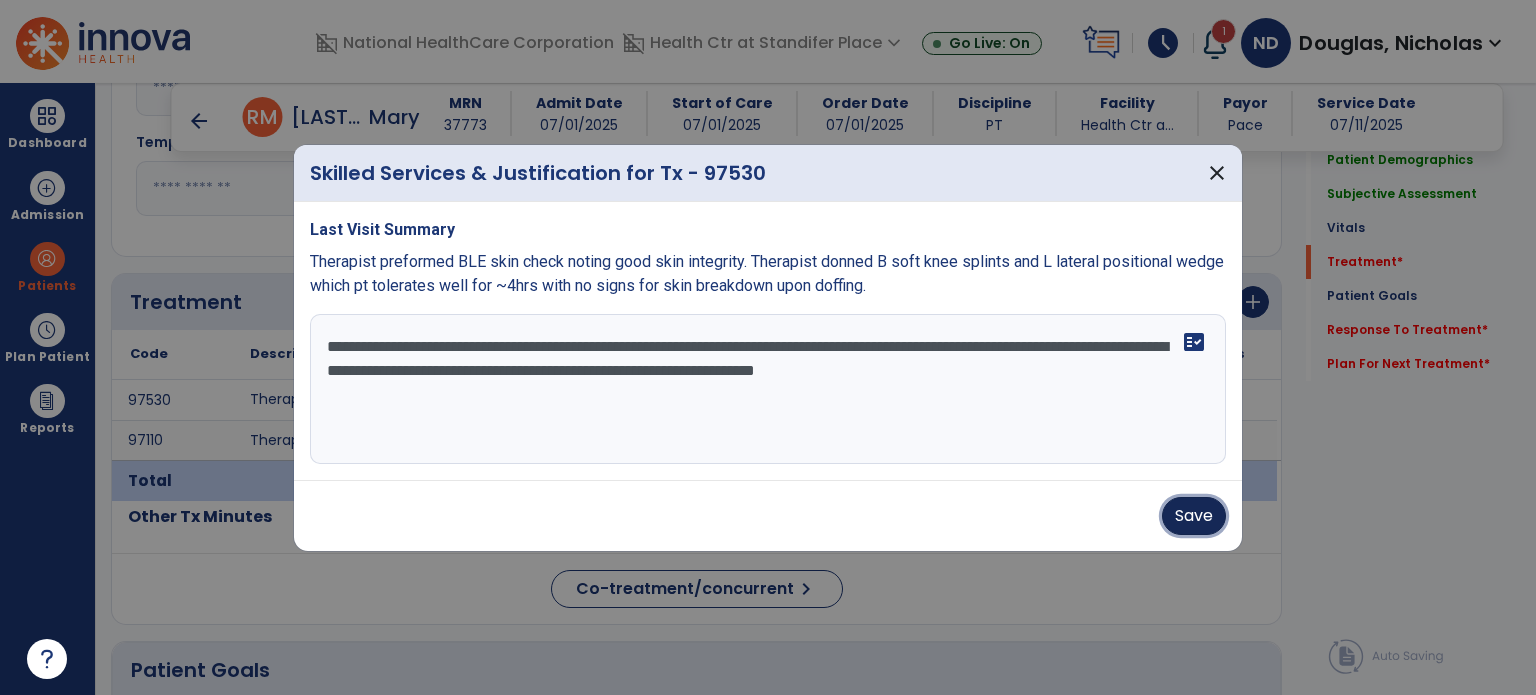 click on "Save" at bounding box center (1194, 516) 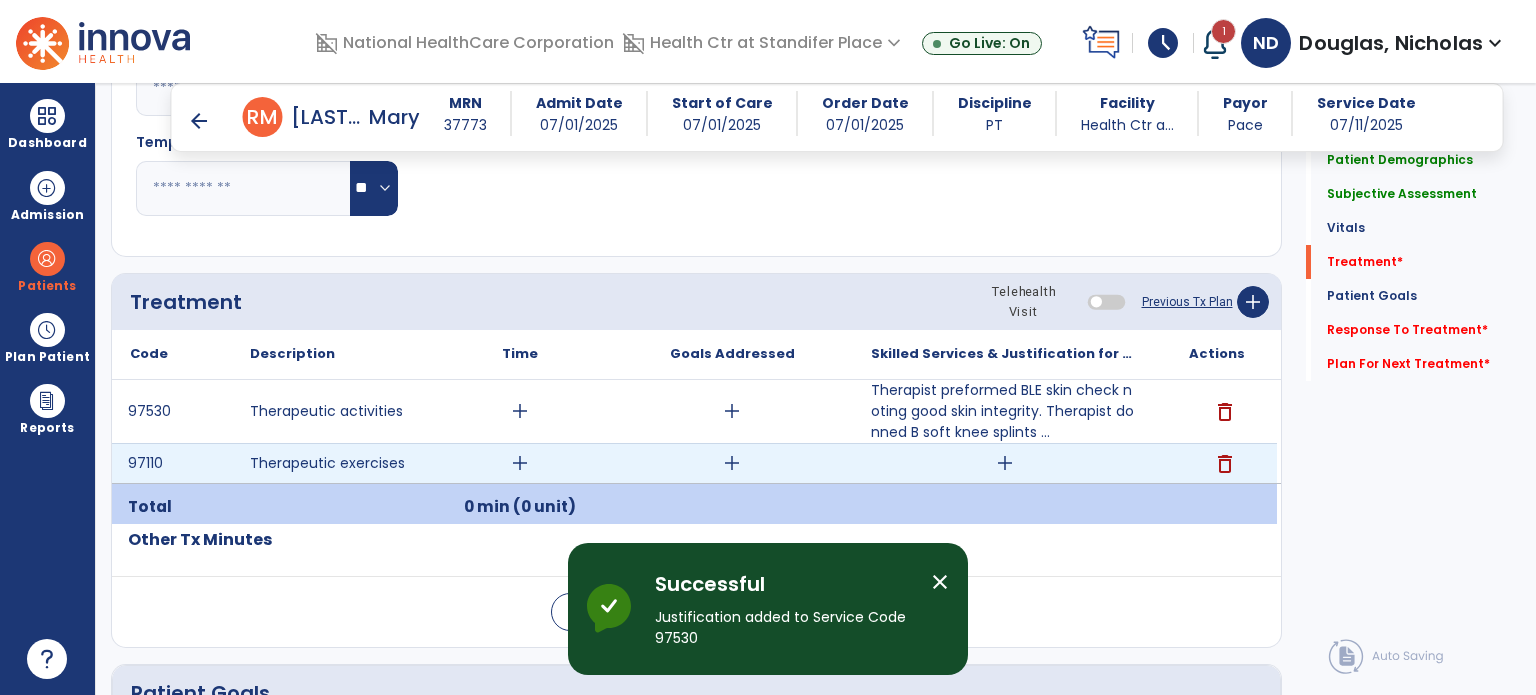click on "add" at bounding box center [1004, 463] 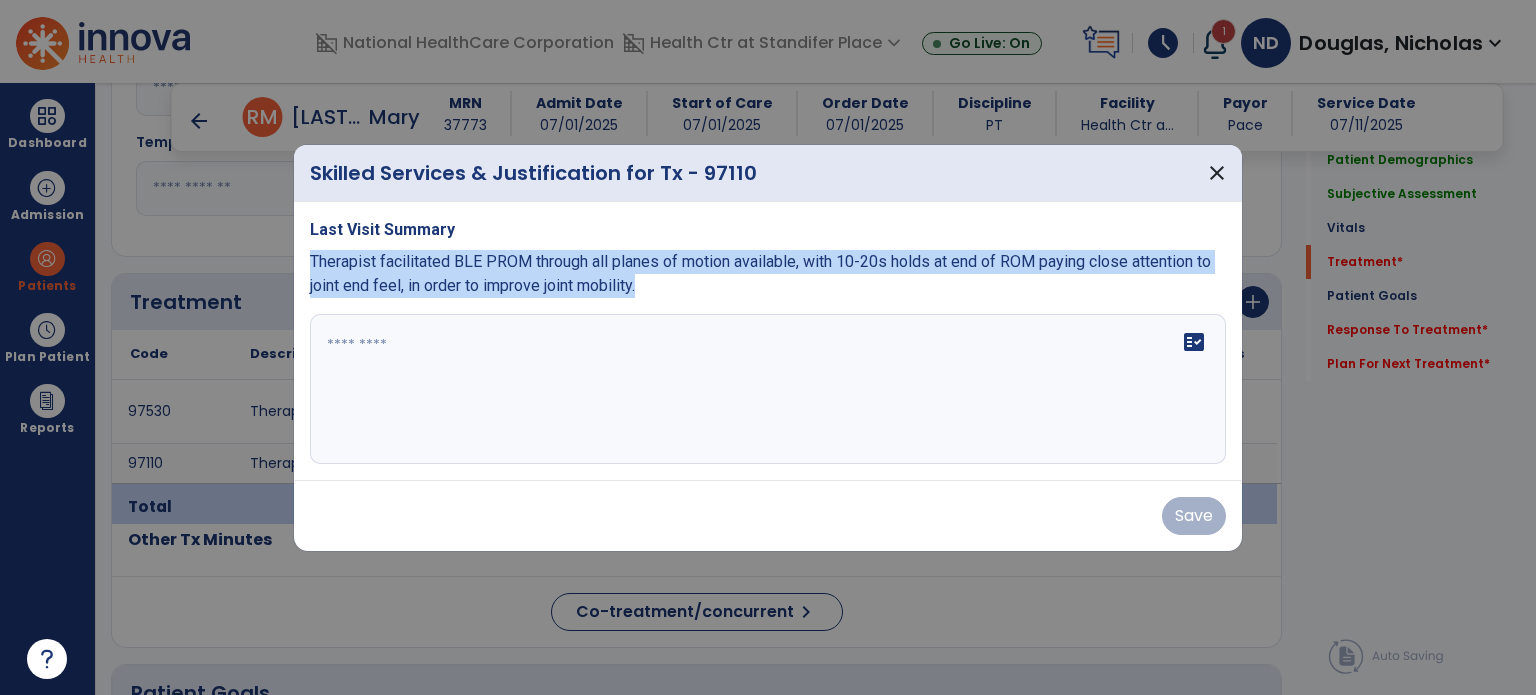 drag, startPoint x: 666, startPoint y: 283, endPoint x: 311, endPoint y: 257, distance: 355.95084 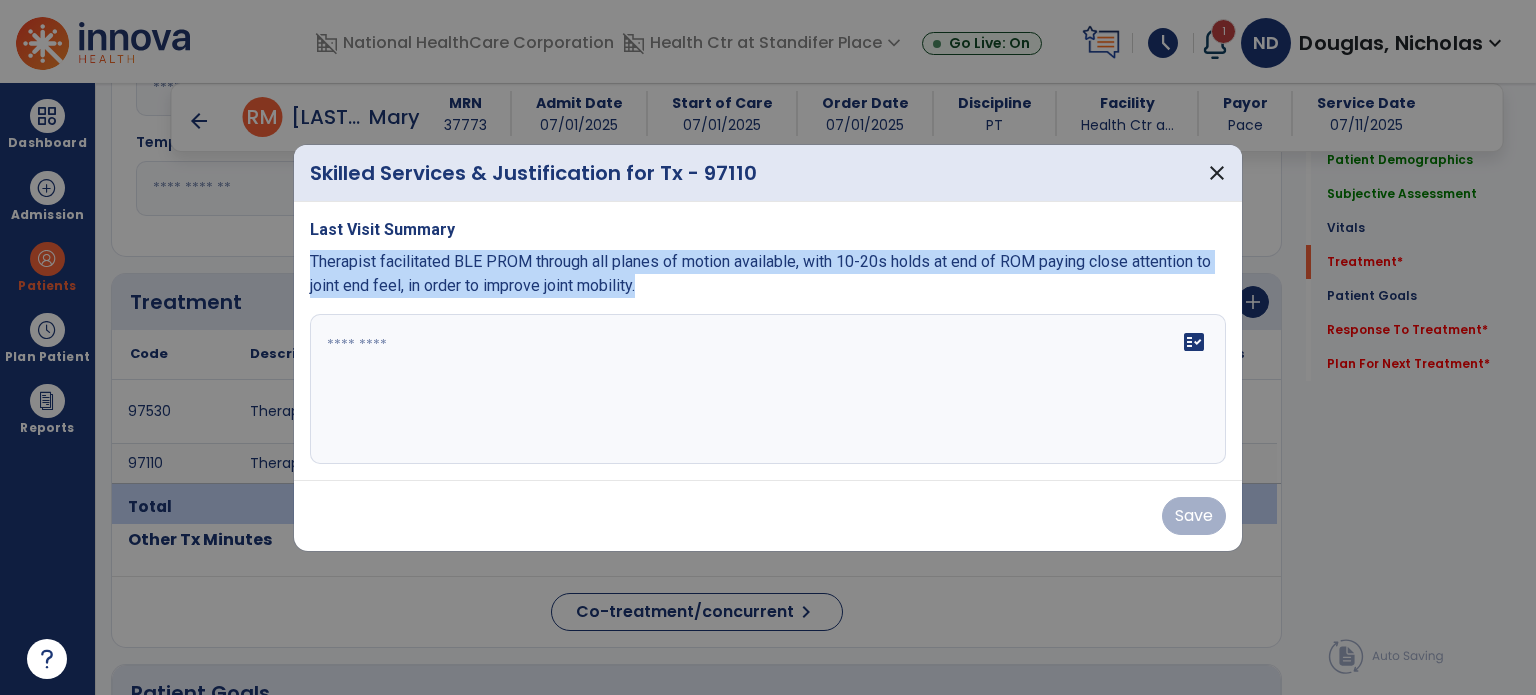 click on "Therapist facilitated BLE PROM through all planes of motion available, with 10-20s holds at end of ROM paying close attention to joint end feel, in order to improve joint mobility." at bounding box center (768, 274) 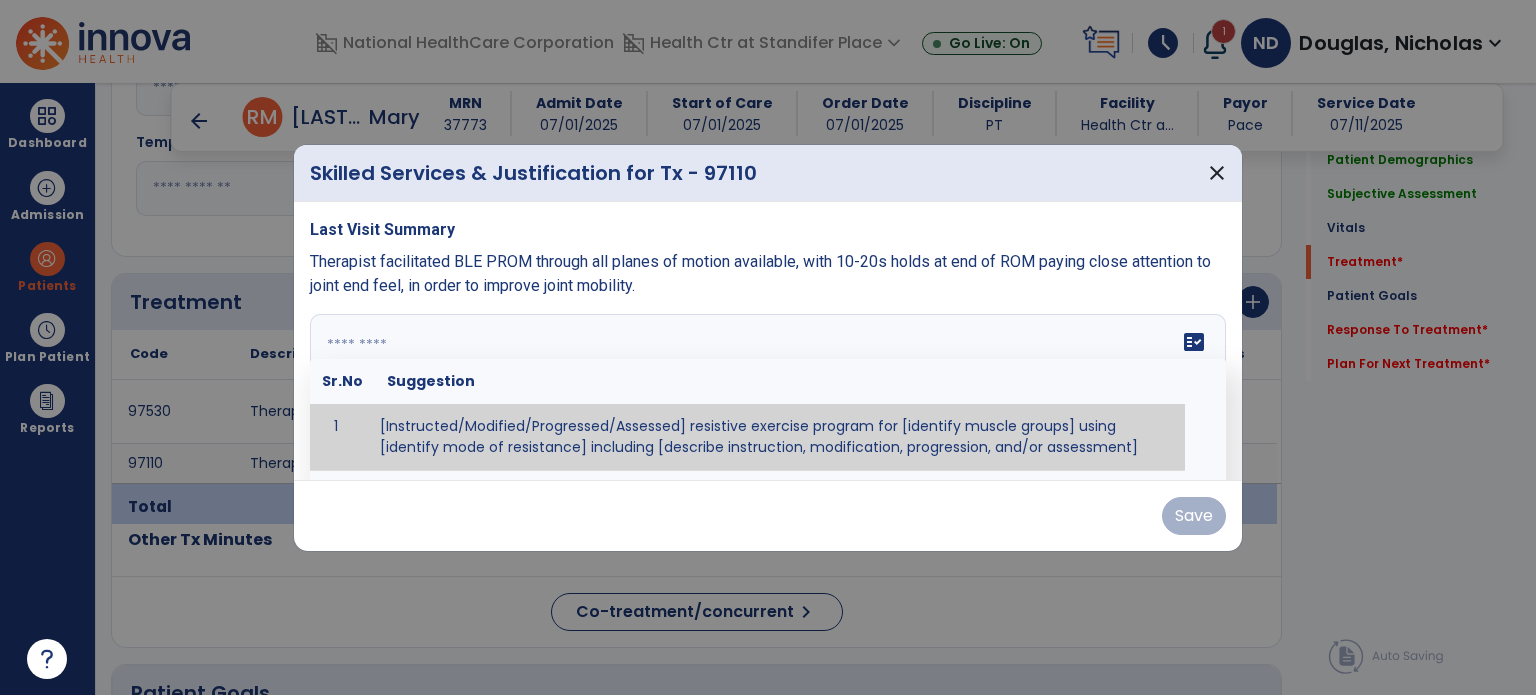 click on "fact_check  Sr.No Suggestion 1 [Instructed/Modified/Progressed/Assessed] resistive exercise program for [identify muscle groups] using [identify mode of resistance] including [describe instruction, modification, progression, and/or assessment] 2 [Instructed/Modified/Progressed/Assessed] aerobic exercise program using [identify equipment/mode] including [describe instruction, modification,progression, and/or assessment] 3 [Instructed/Modified/Progressed/Assessed] [PROM/A/AROM/AROM] program for [identify joint movements] using [contract-relax, over-pressure, inhibitory techniques, other] 4 [Assessed/Tested] aerobic capacity with administration of [aerobic capacity test]" at bounding box center [768, 389] 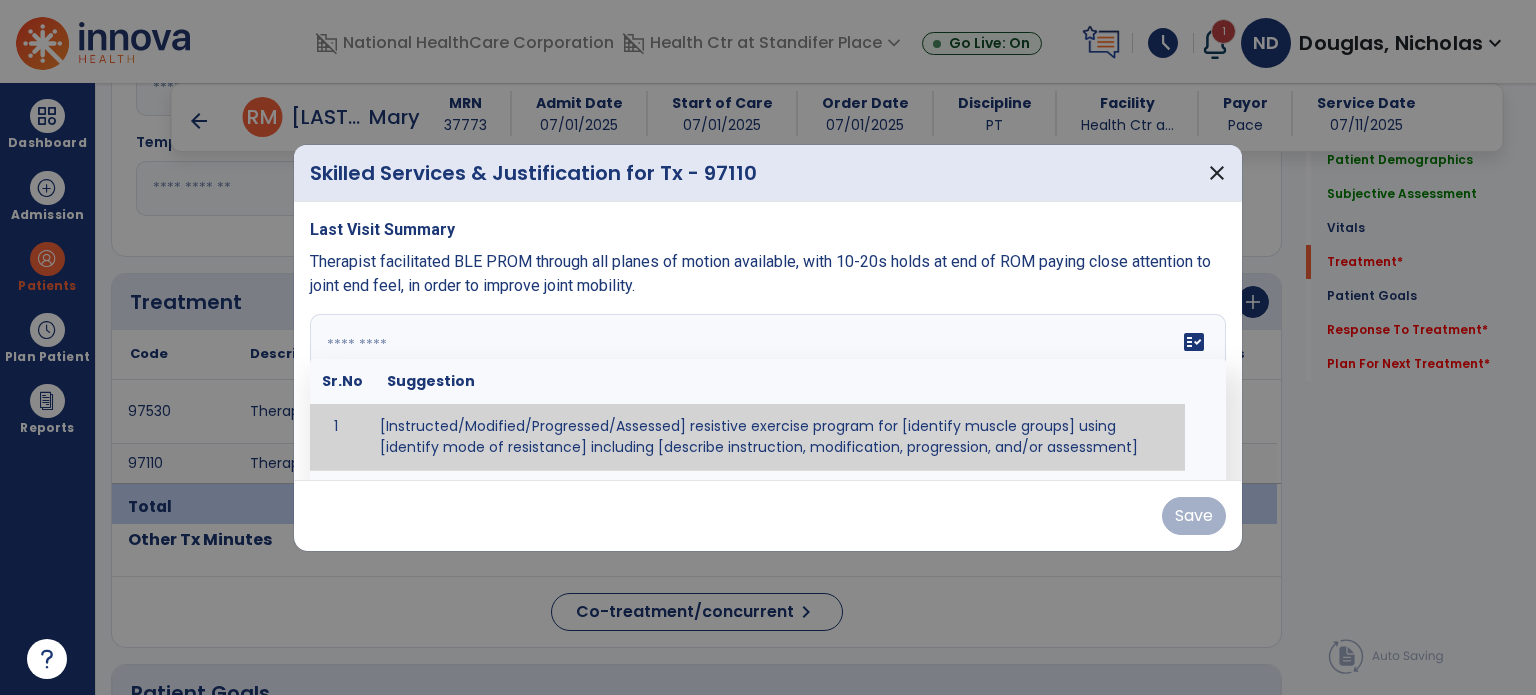 paste on "**********" 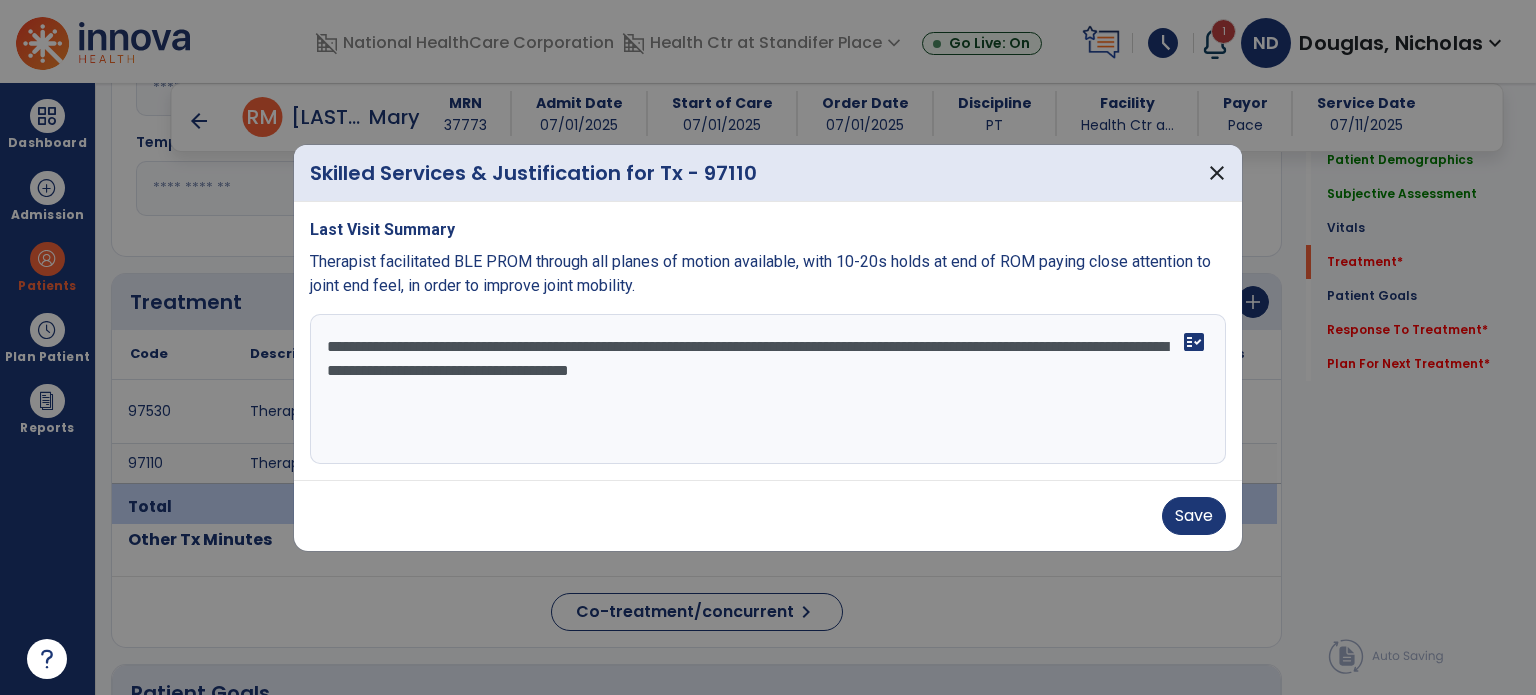 type on "**********" 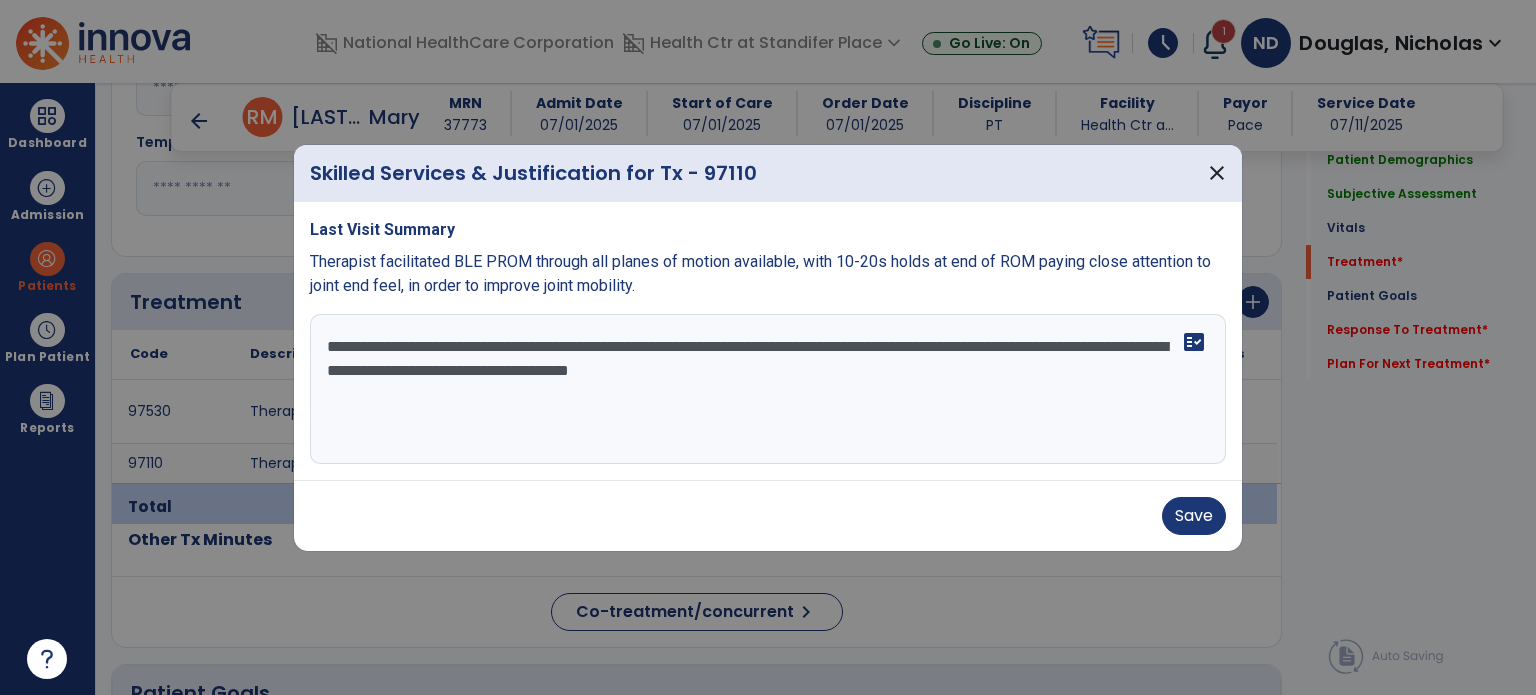 click on "Save" at bounding box center [768, 515] 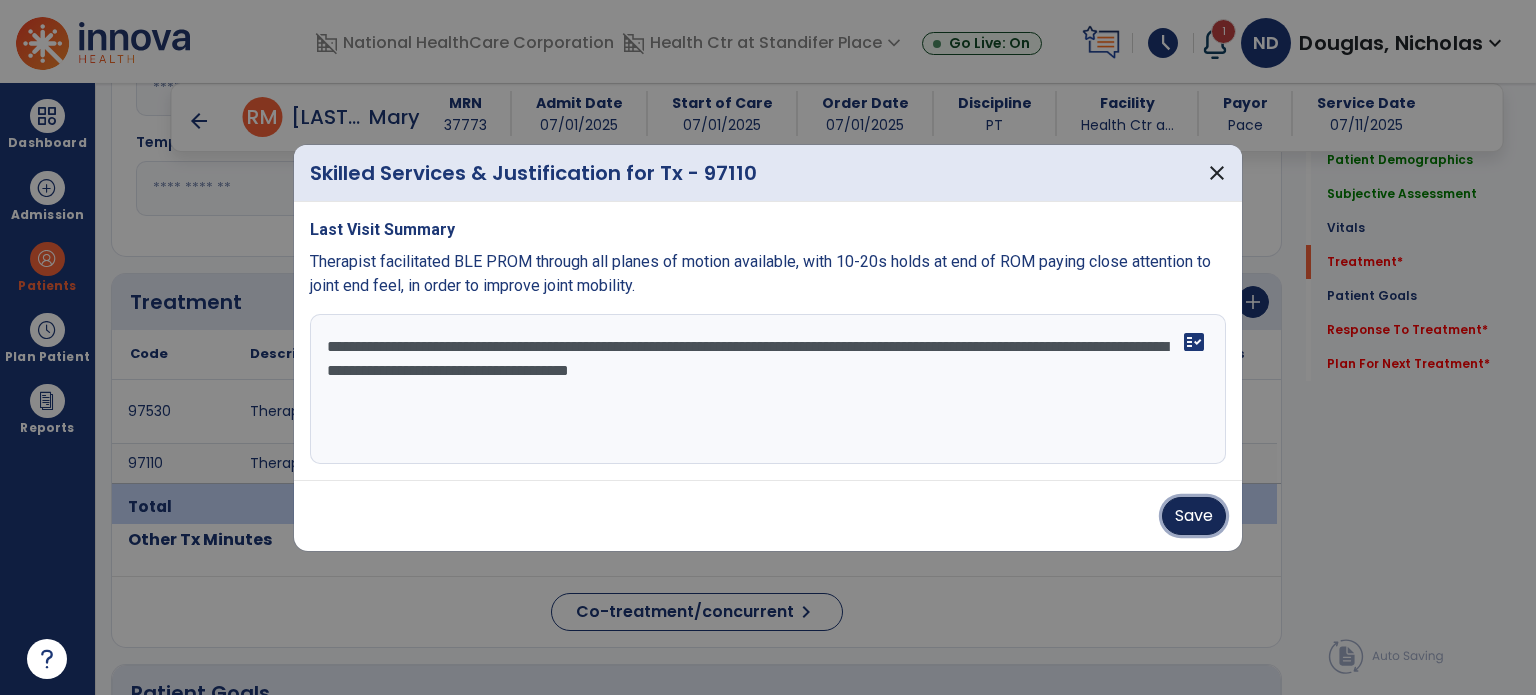click on "Save" at bounding box center [1194, 516] 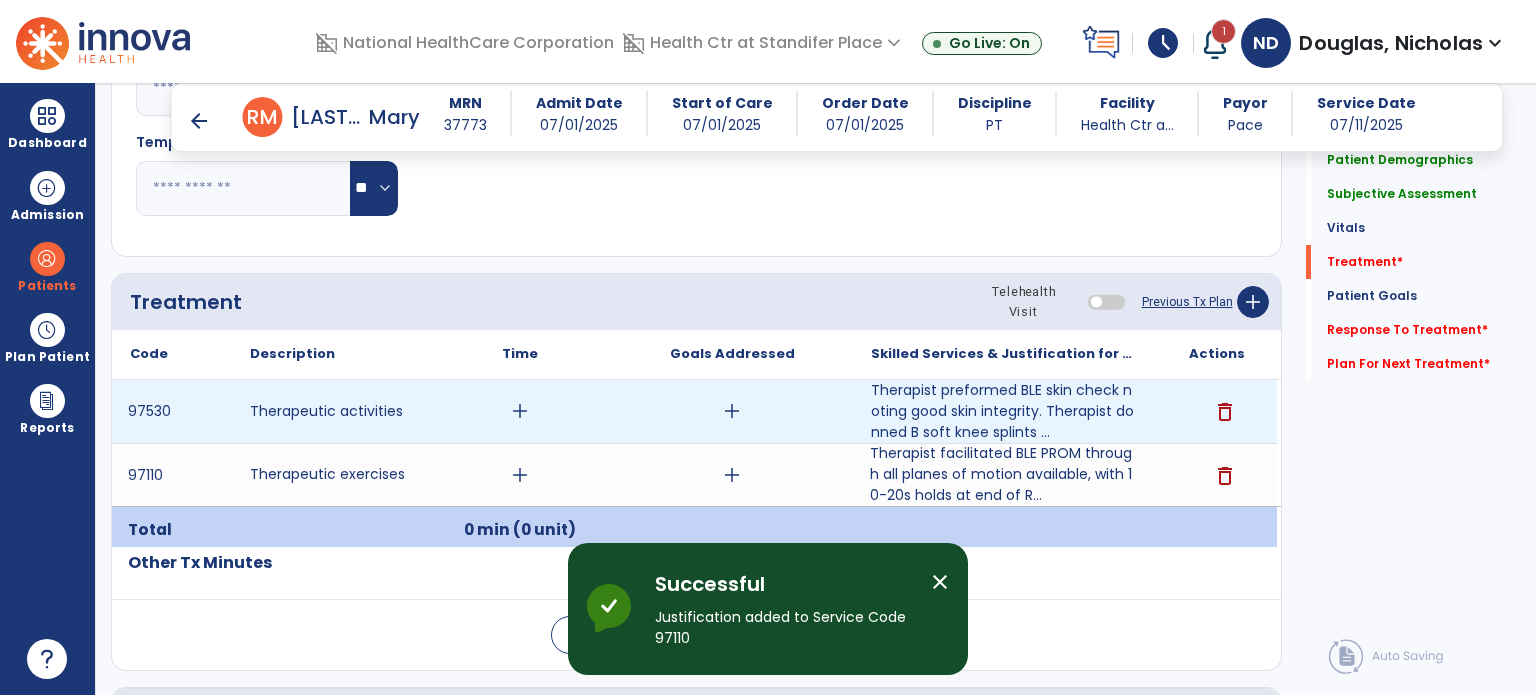 click on "add" at bounding box center (732, 411) 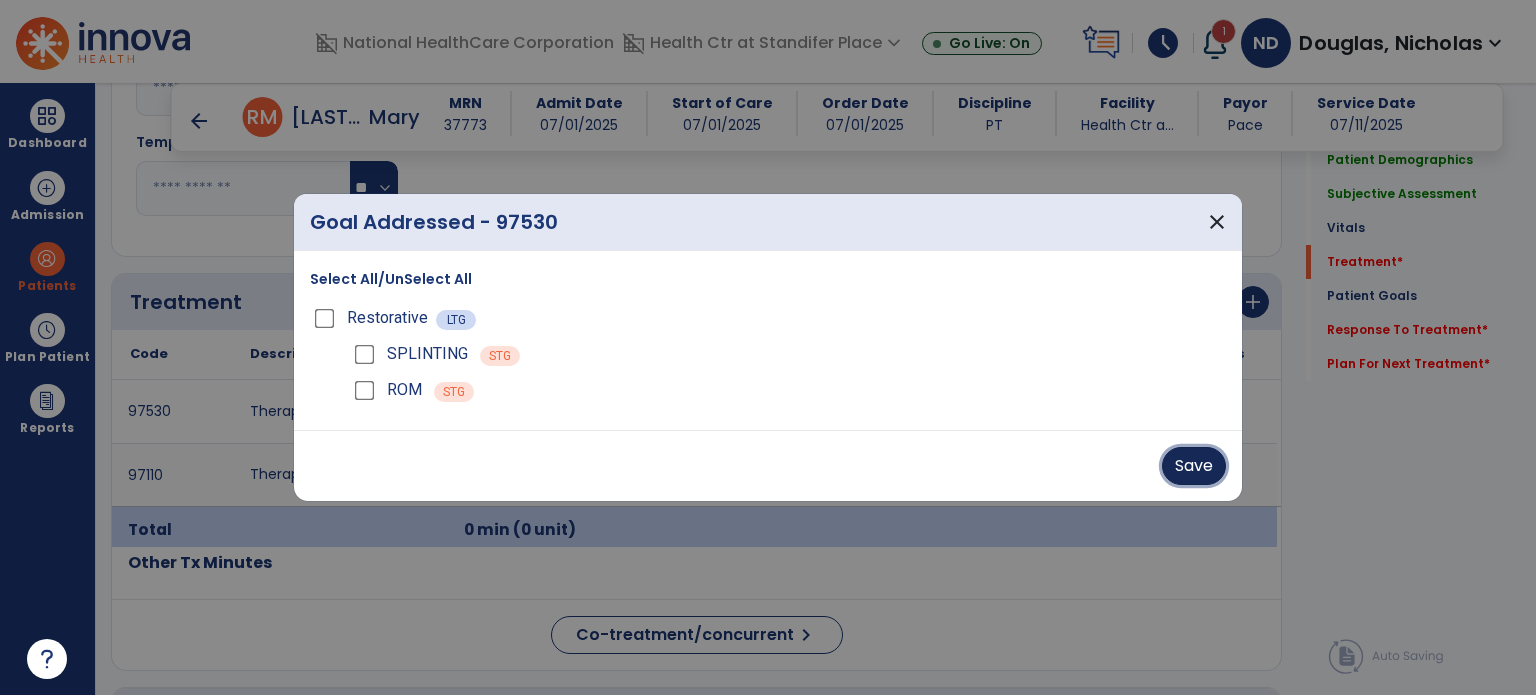 click on "Save" at bounding box center (1194, 466) 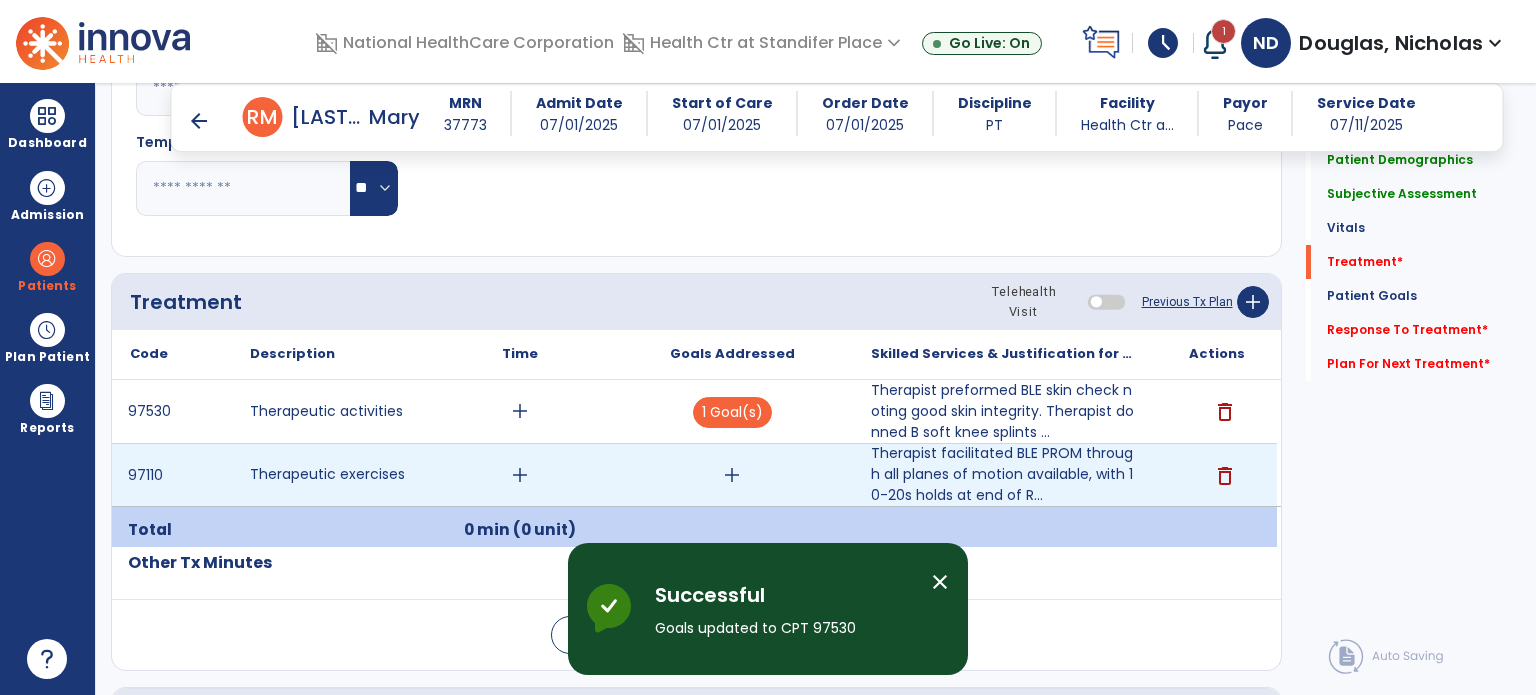 click on "add" at bounding box center (732, 475) 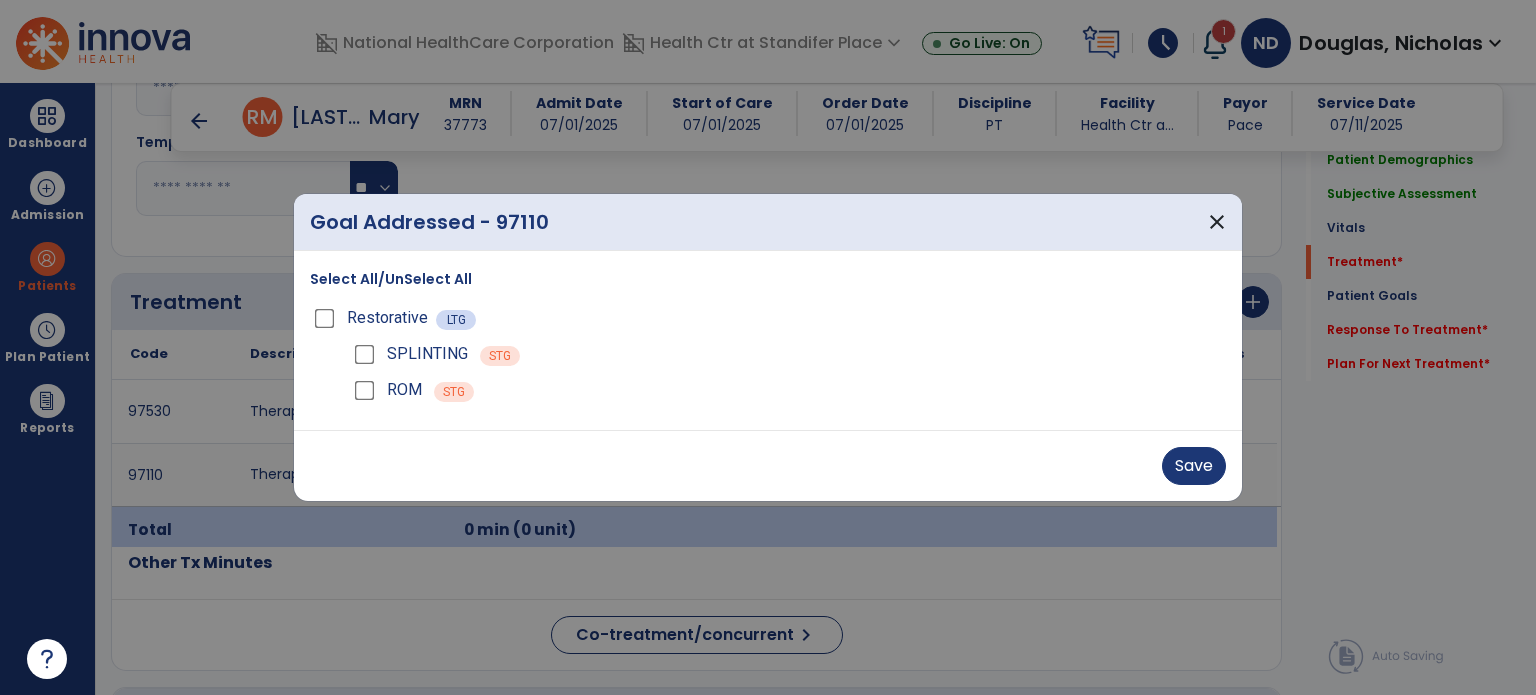 click on "Save" at bounding box center (768, 465) 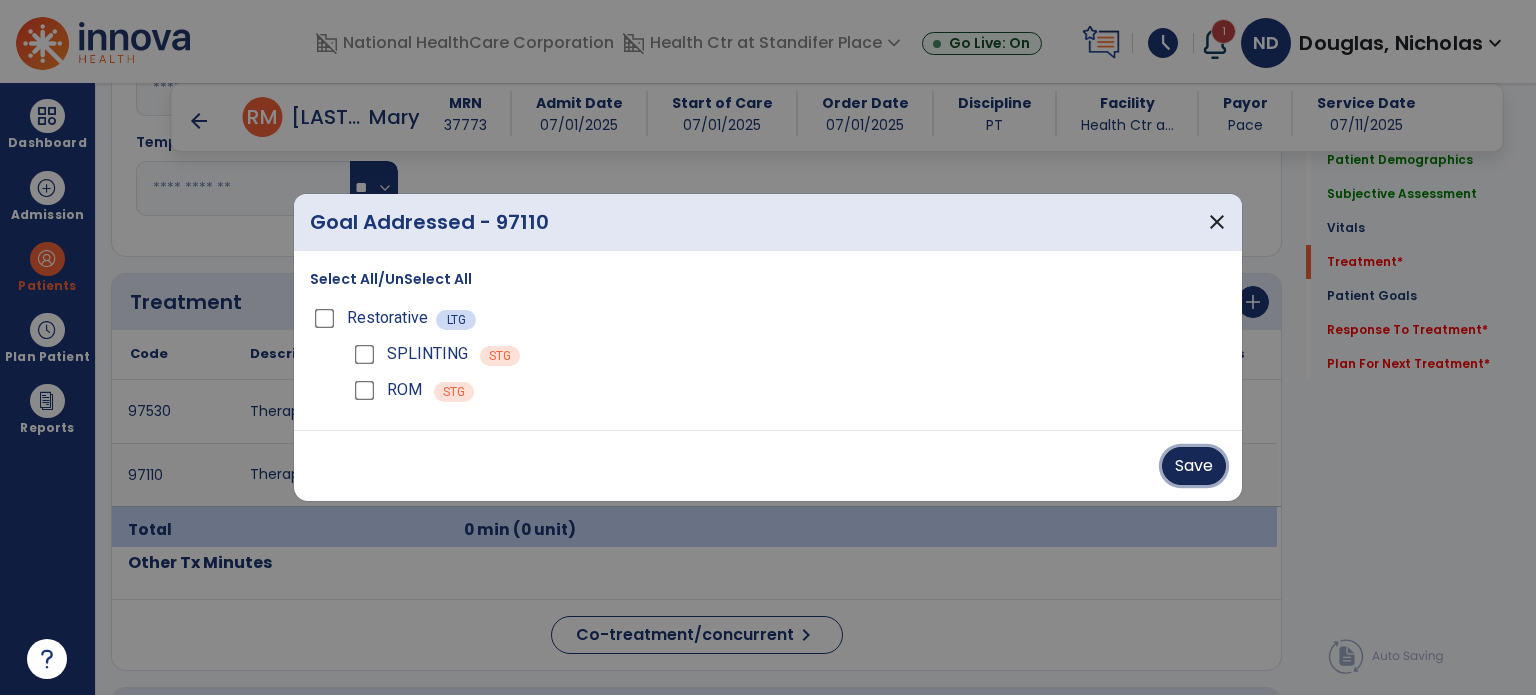 click on "Save" at bounding box center [1194, 466] 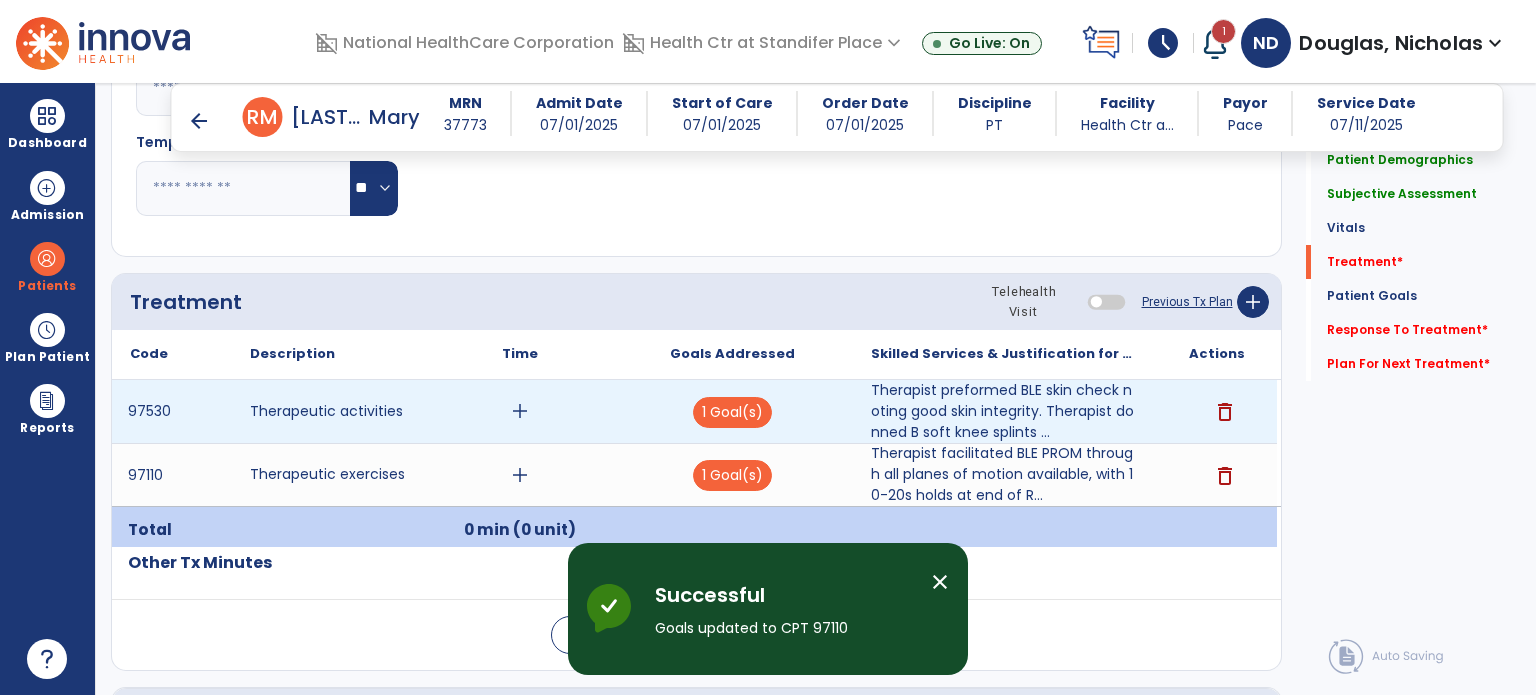 click on "add" at bounding box center [520, 411] 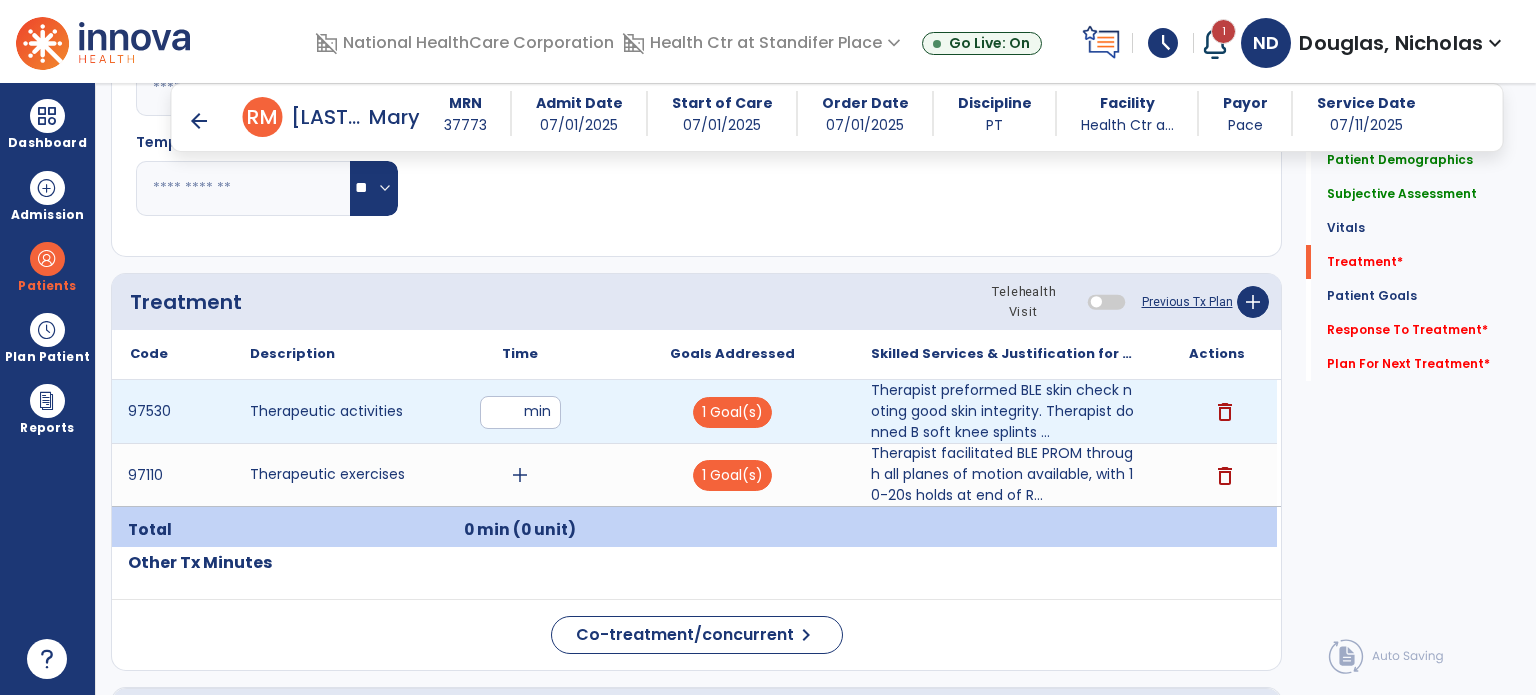 type on "*" 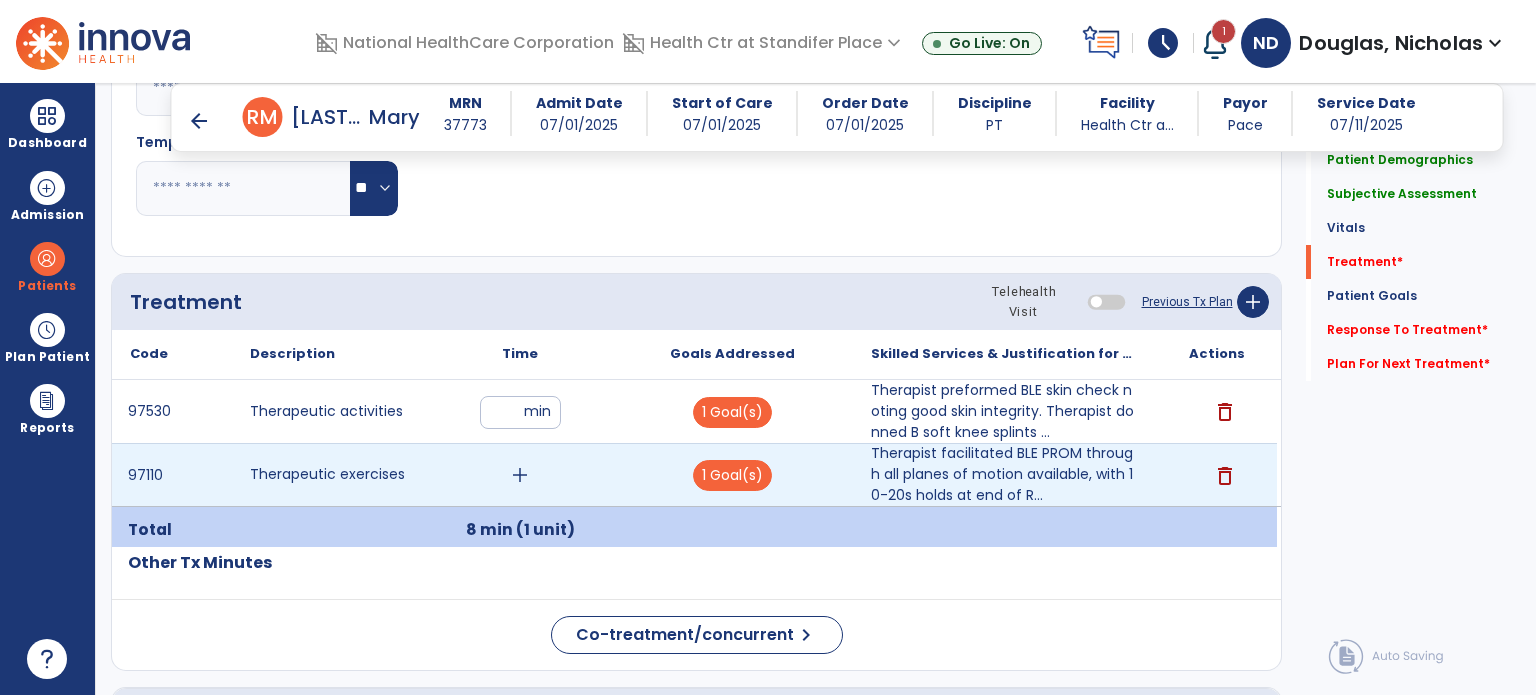click on "add" at bounding box center [520, 475] 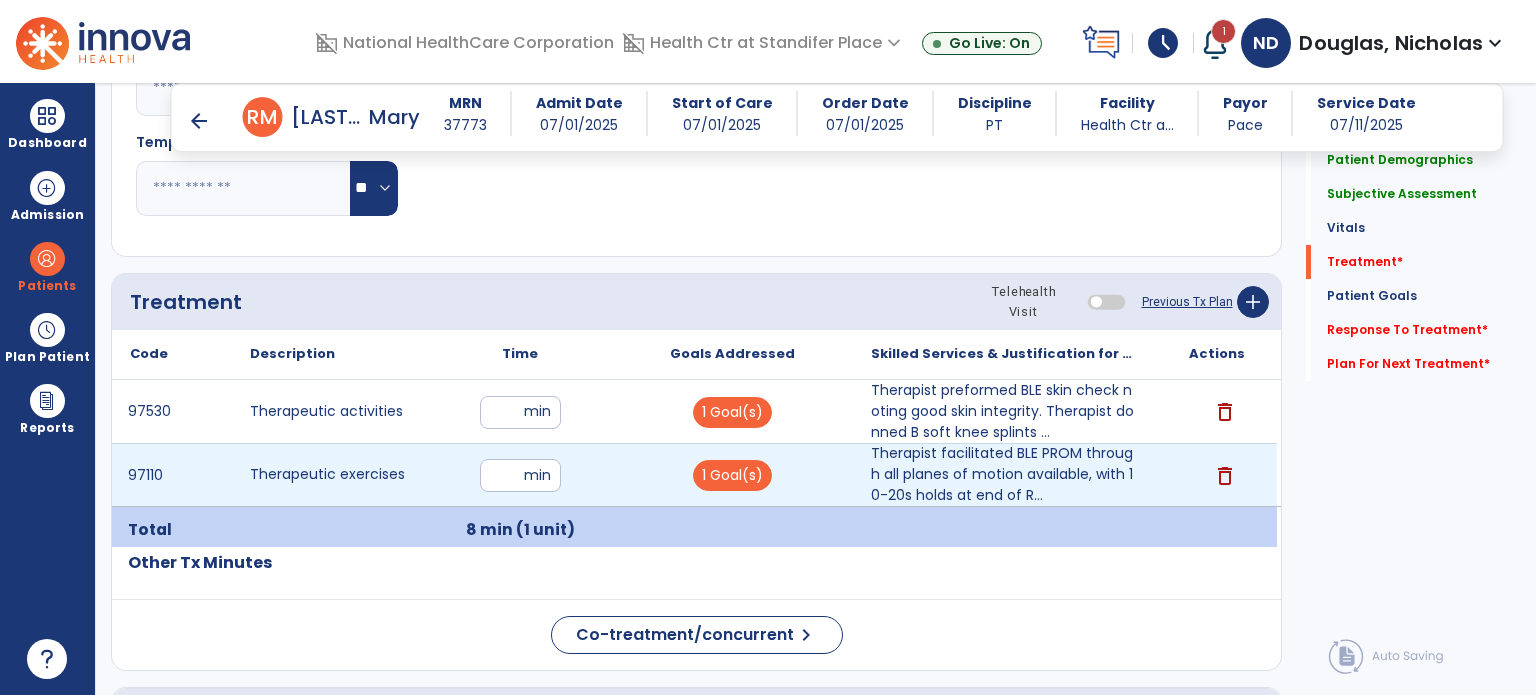 type on "**" 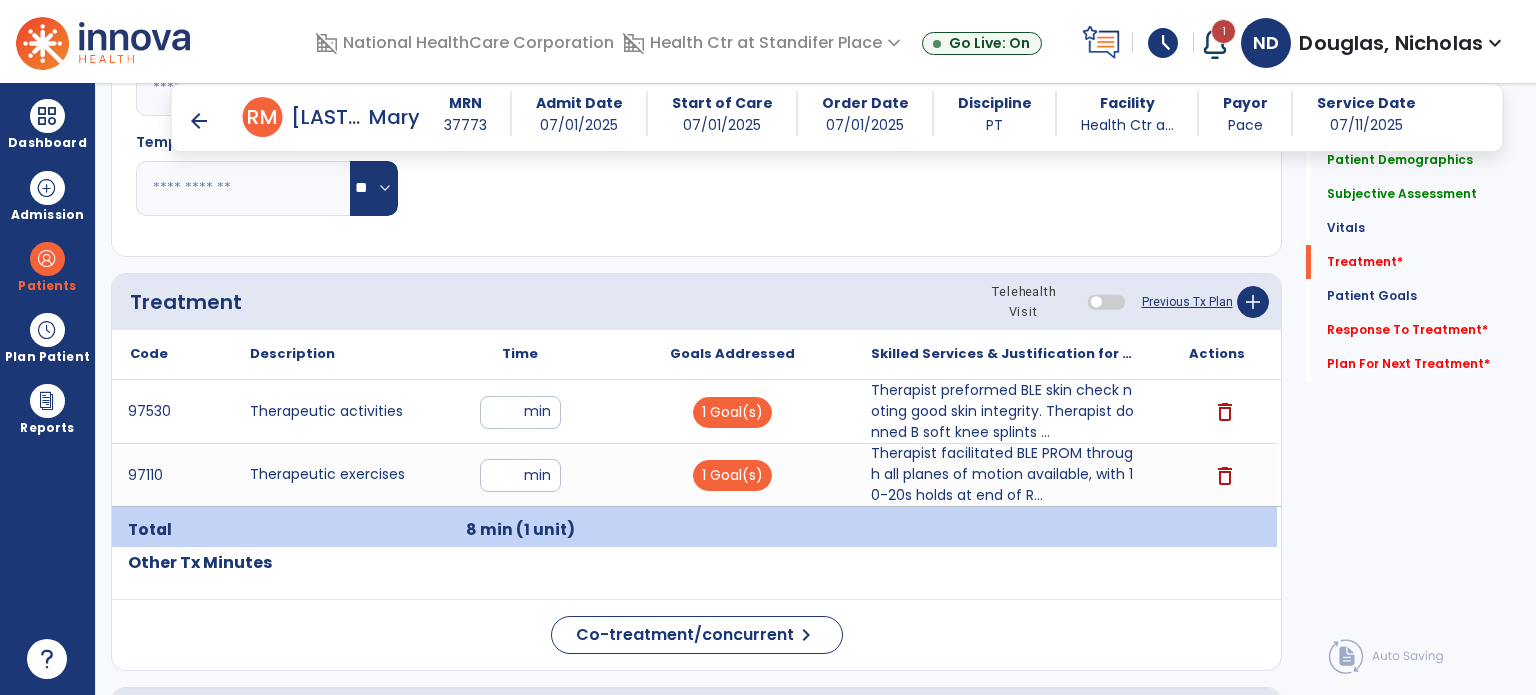 click on "Response To Treatment   *" 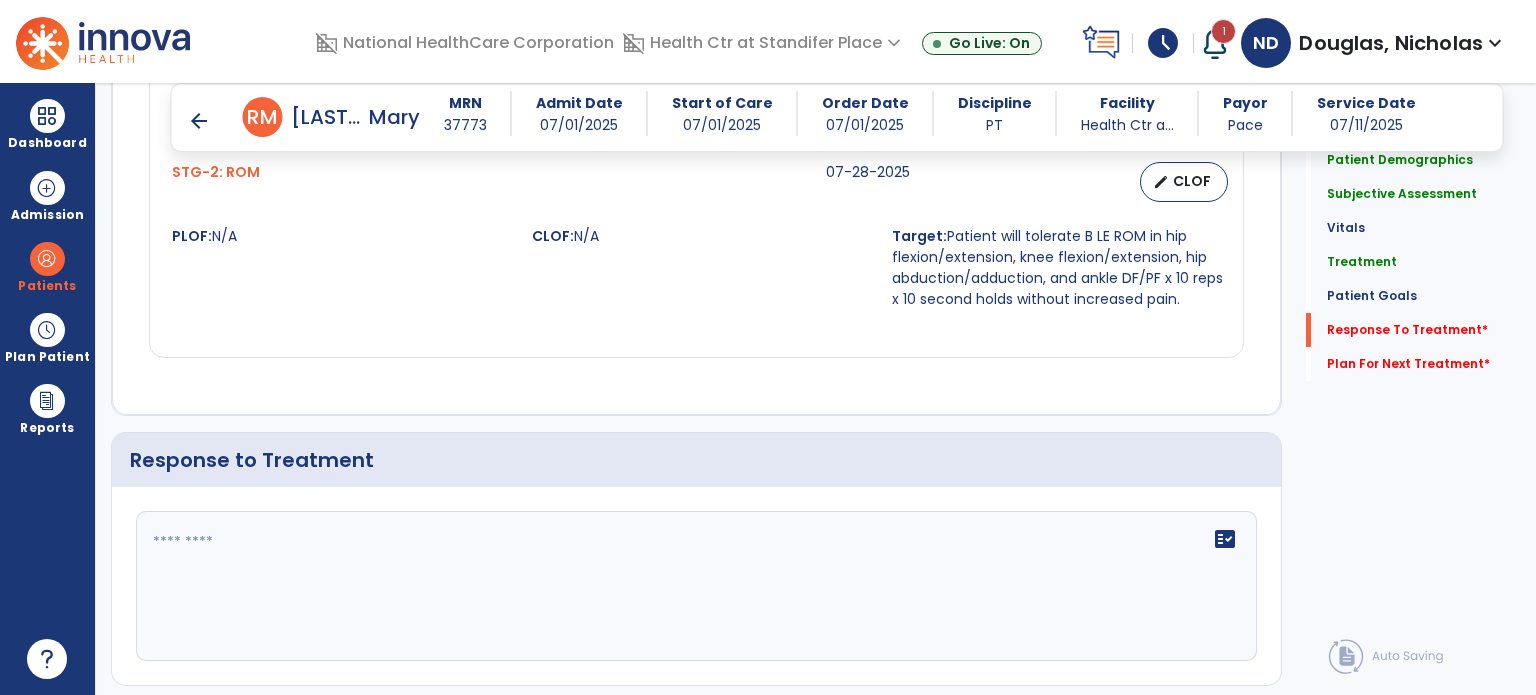scroll, scrollTop: 2043, scrollLeft: 0, axis: vertical 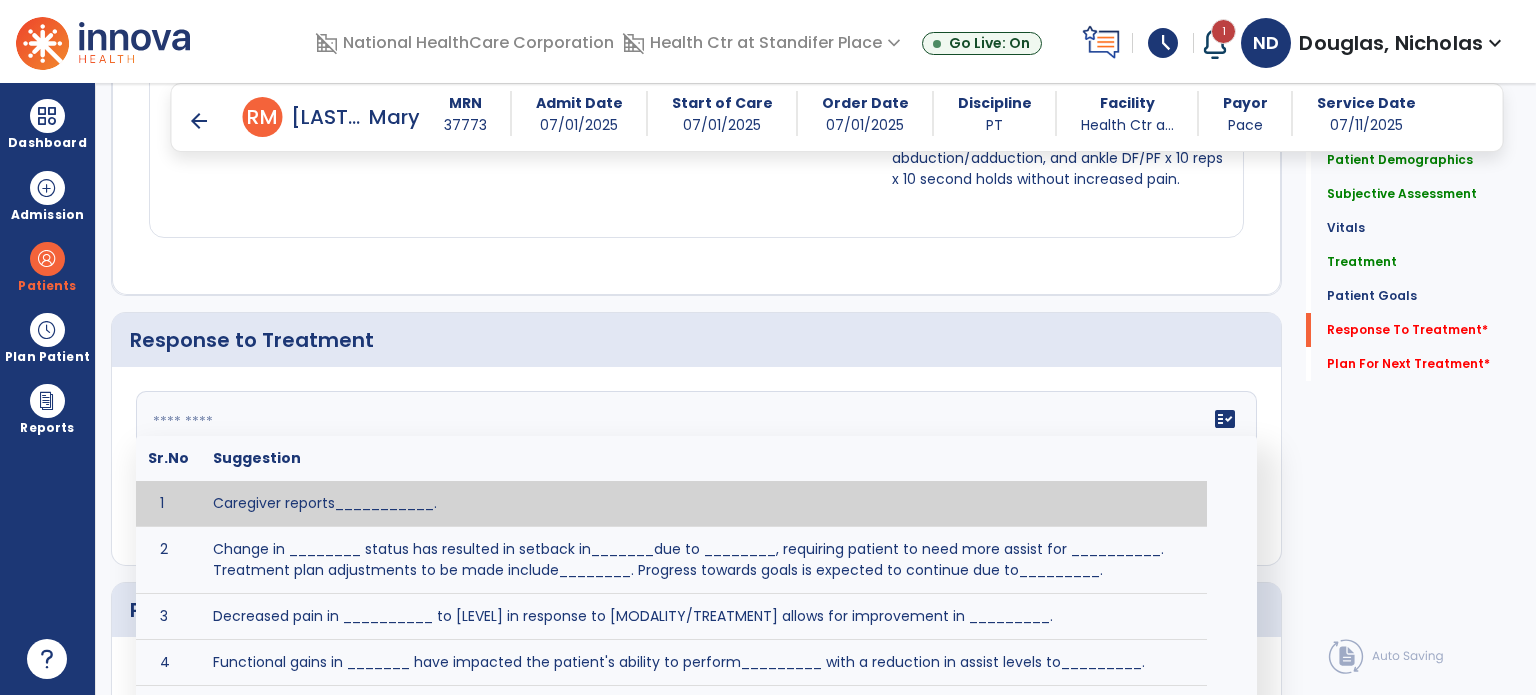 click 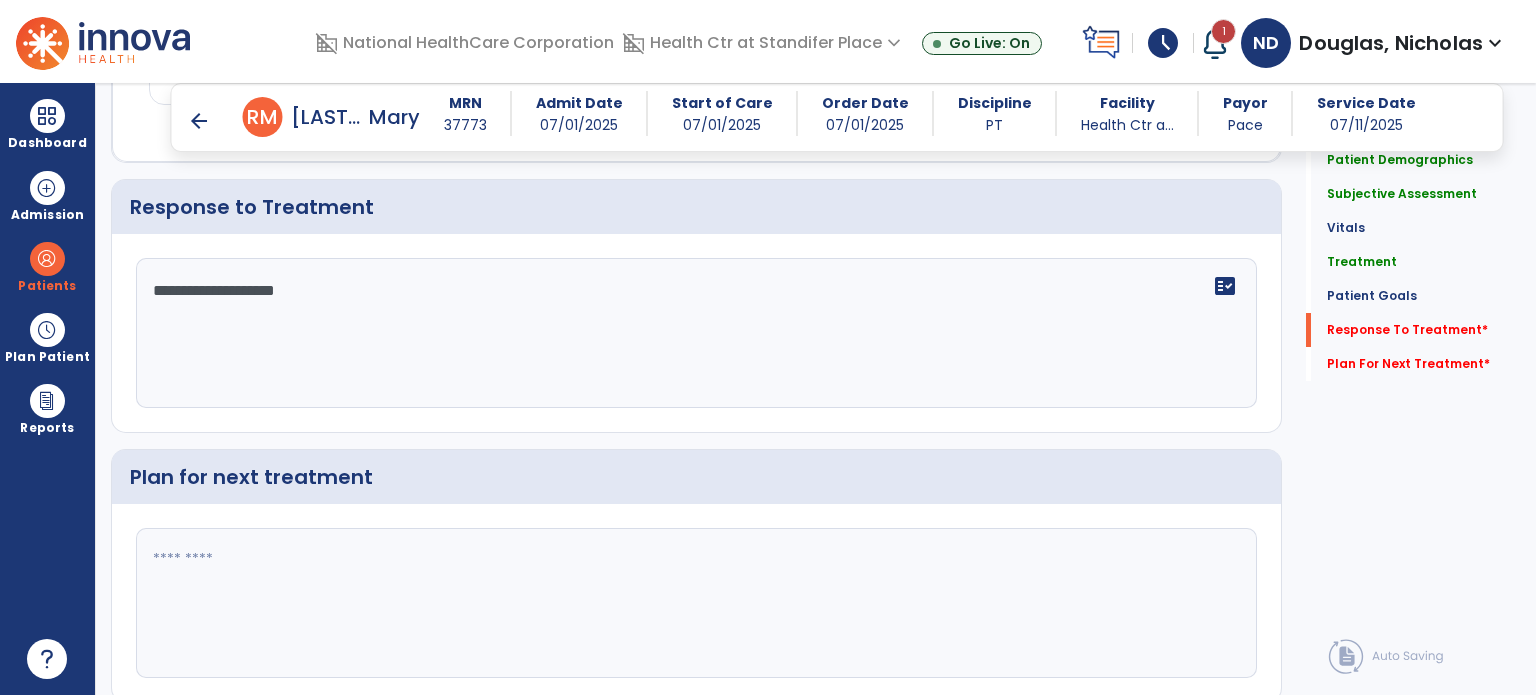 scroll, scrollTop: 2196, scrollLeft: 0, axis: vertical 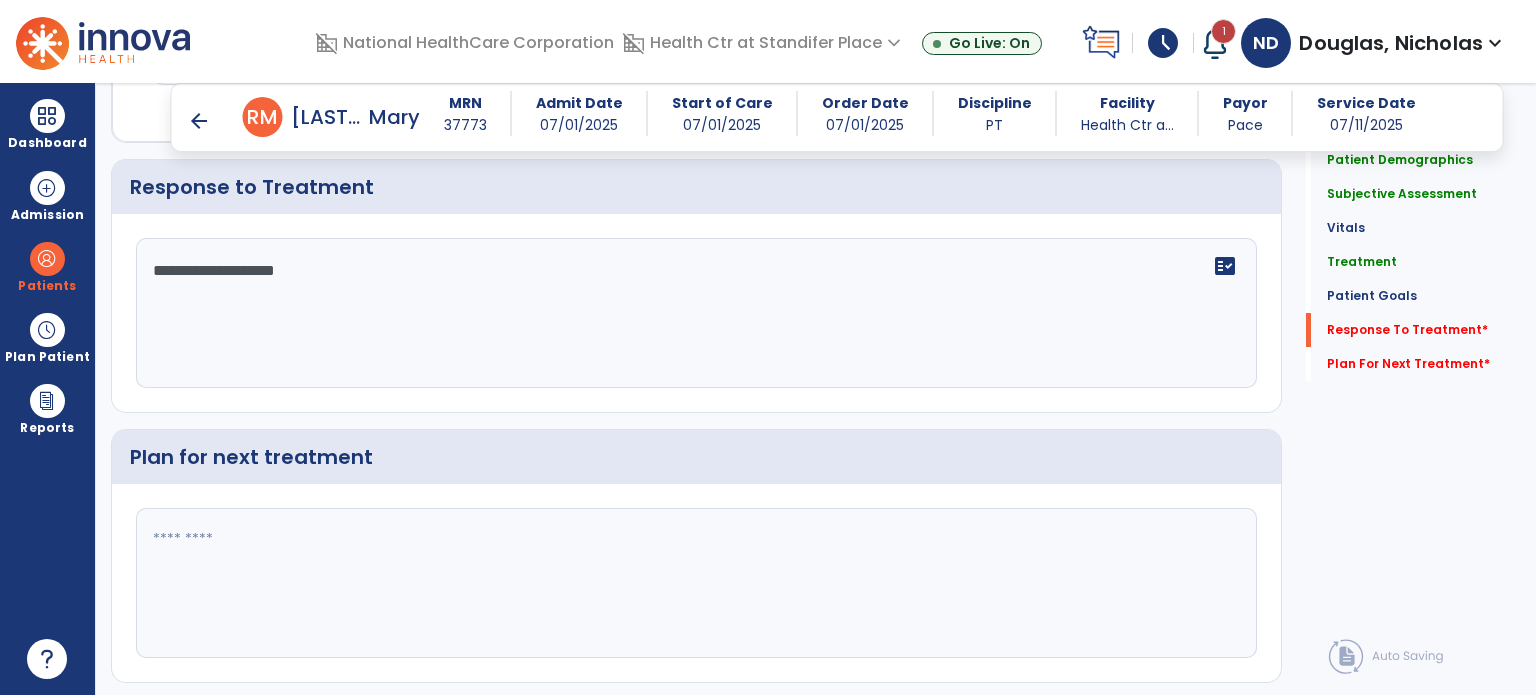 type on "**********" 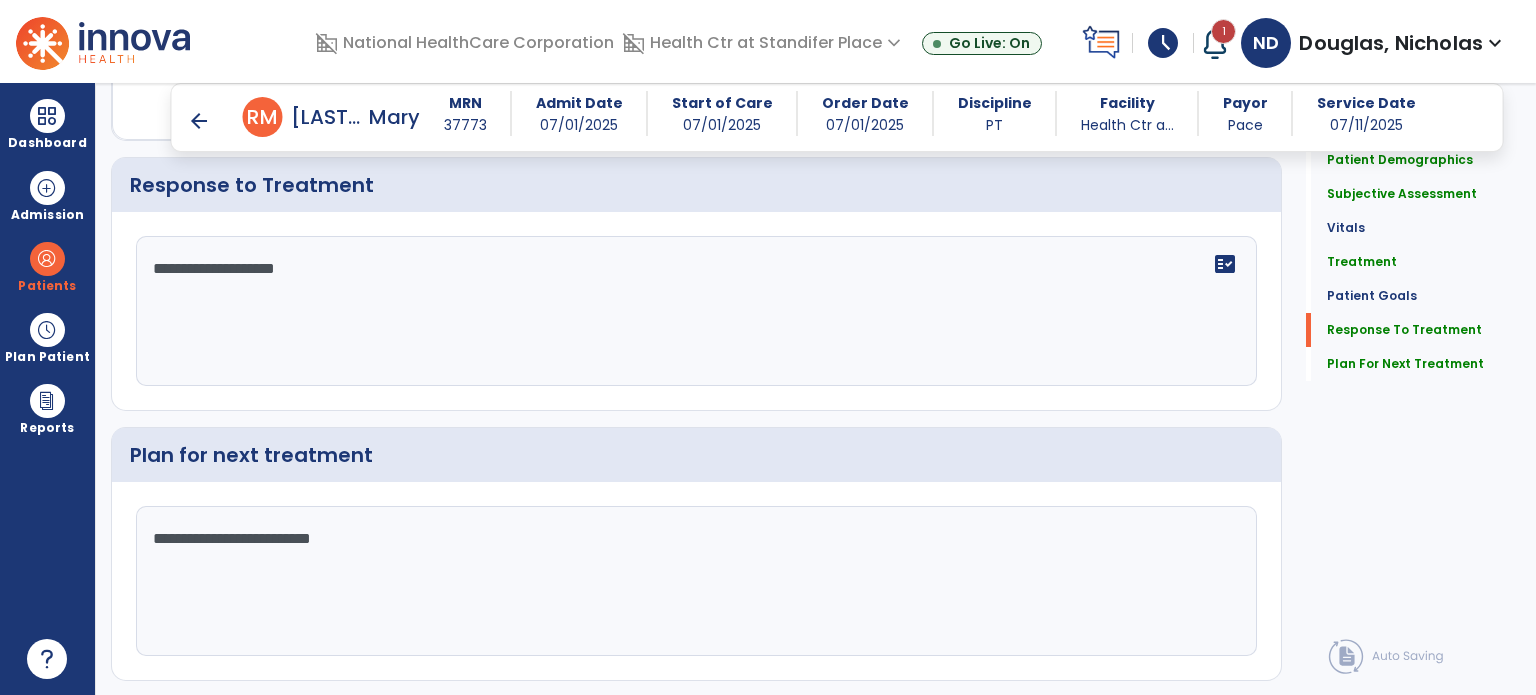 scroll, scrollTop: 2244, scrollLeft: 0, axis: vertical 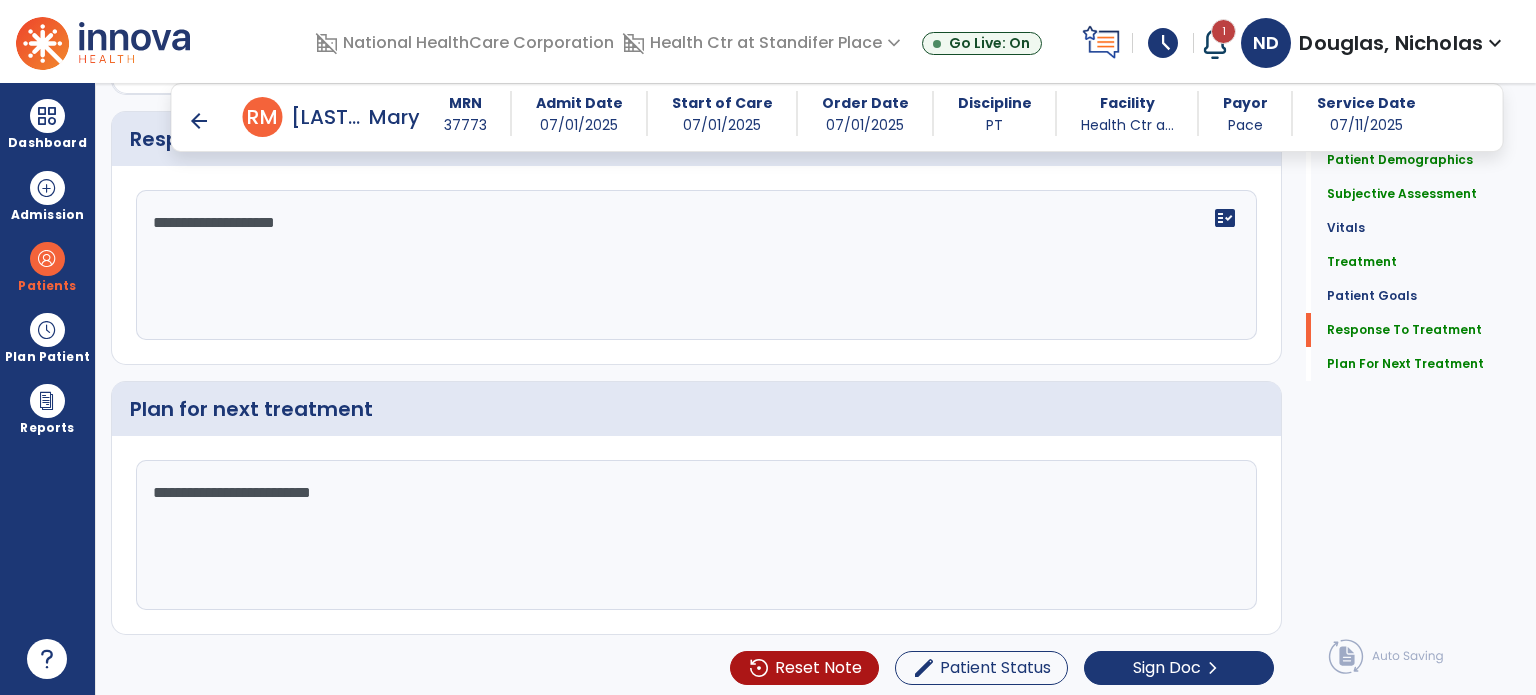 type on "**********" 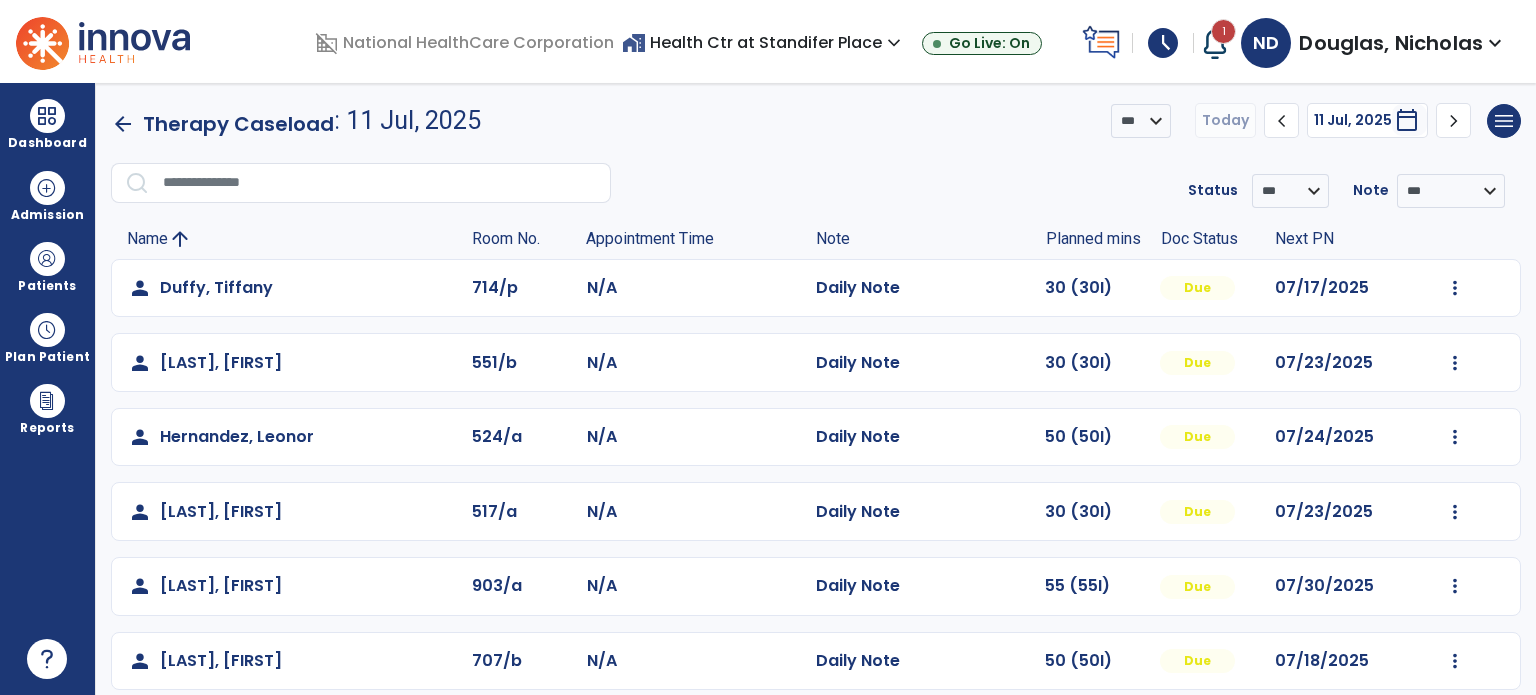 click at bounding box center [47, 259] 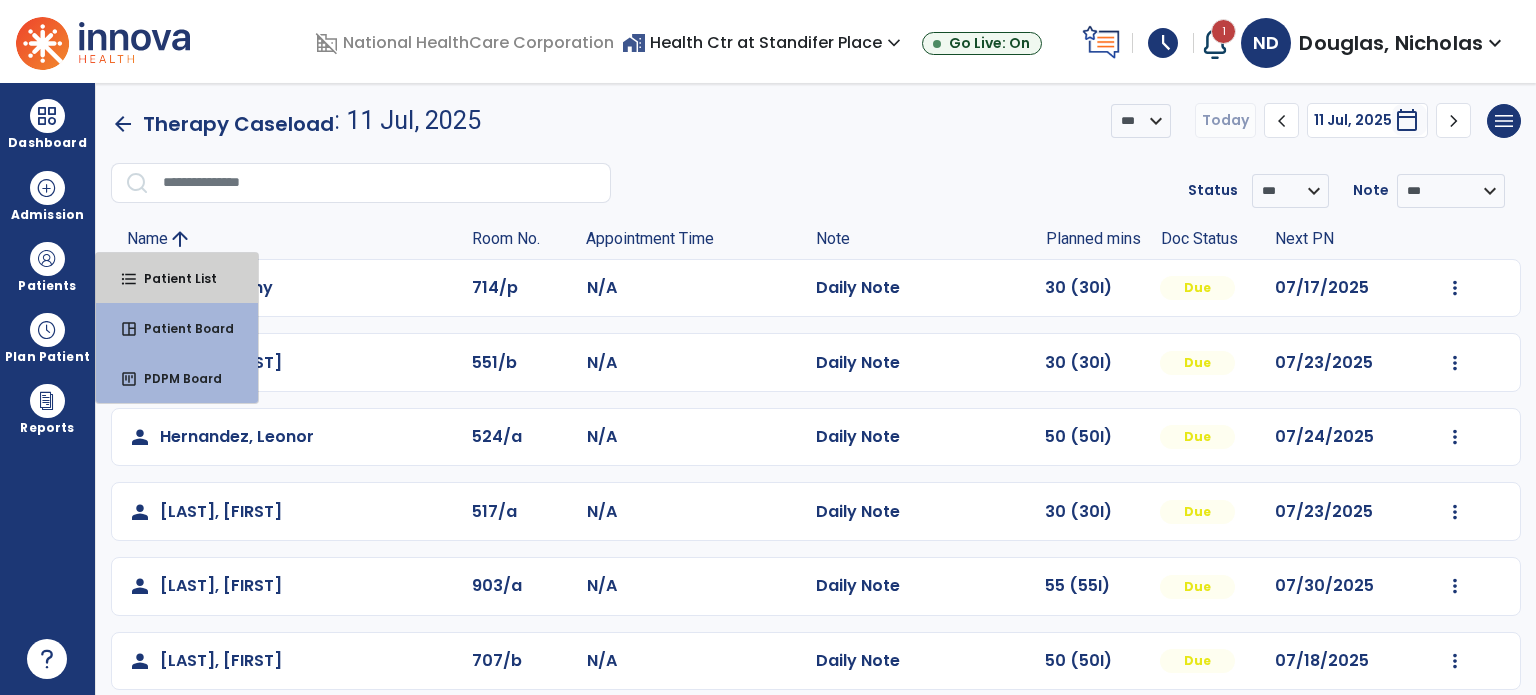 click on "format_list_bulleted  Patient List" at bounding box center [177, 278] 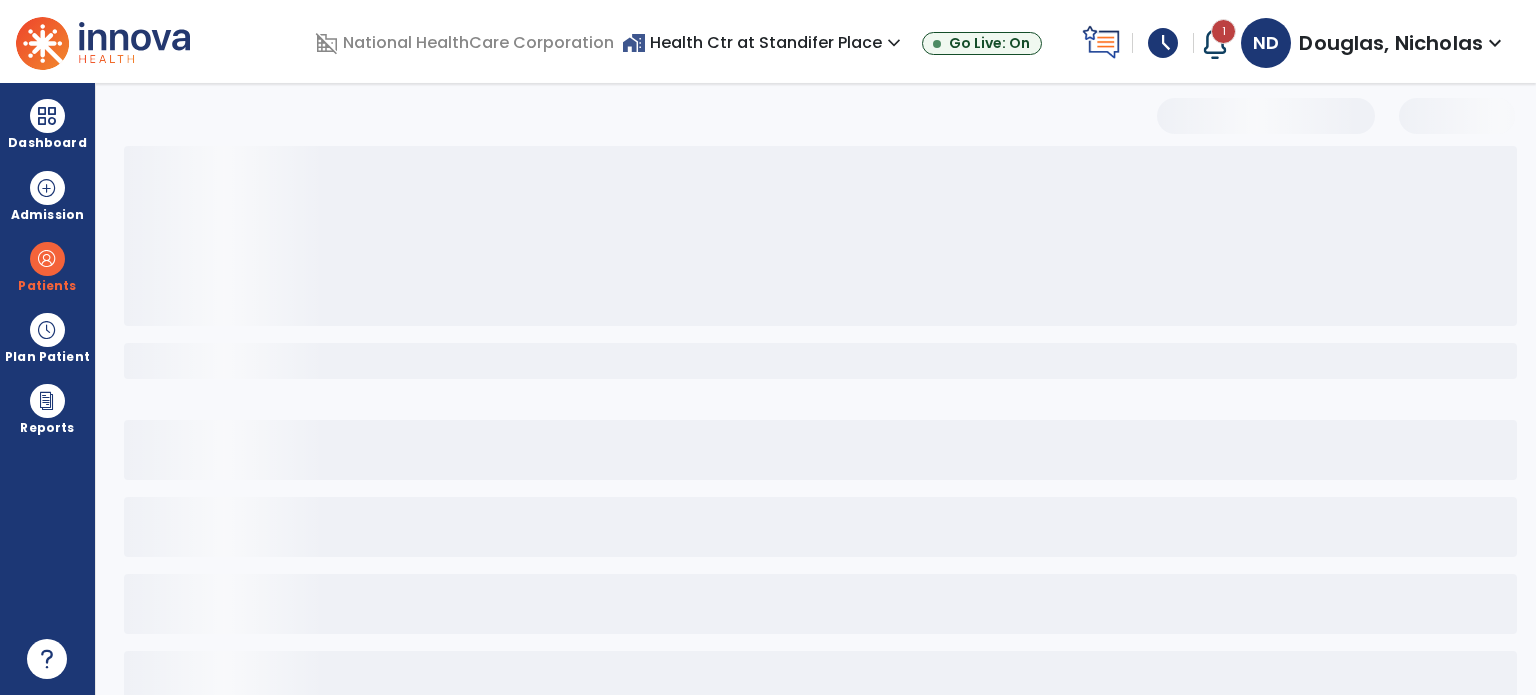select on "***" 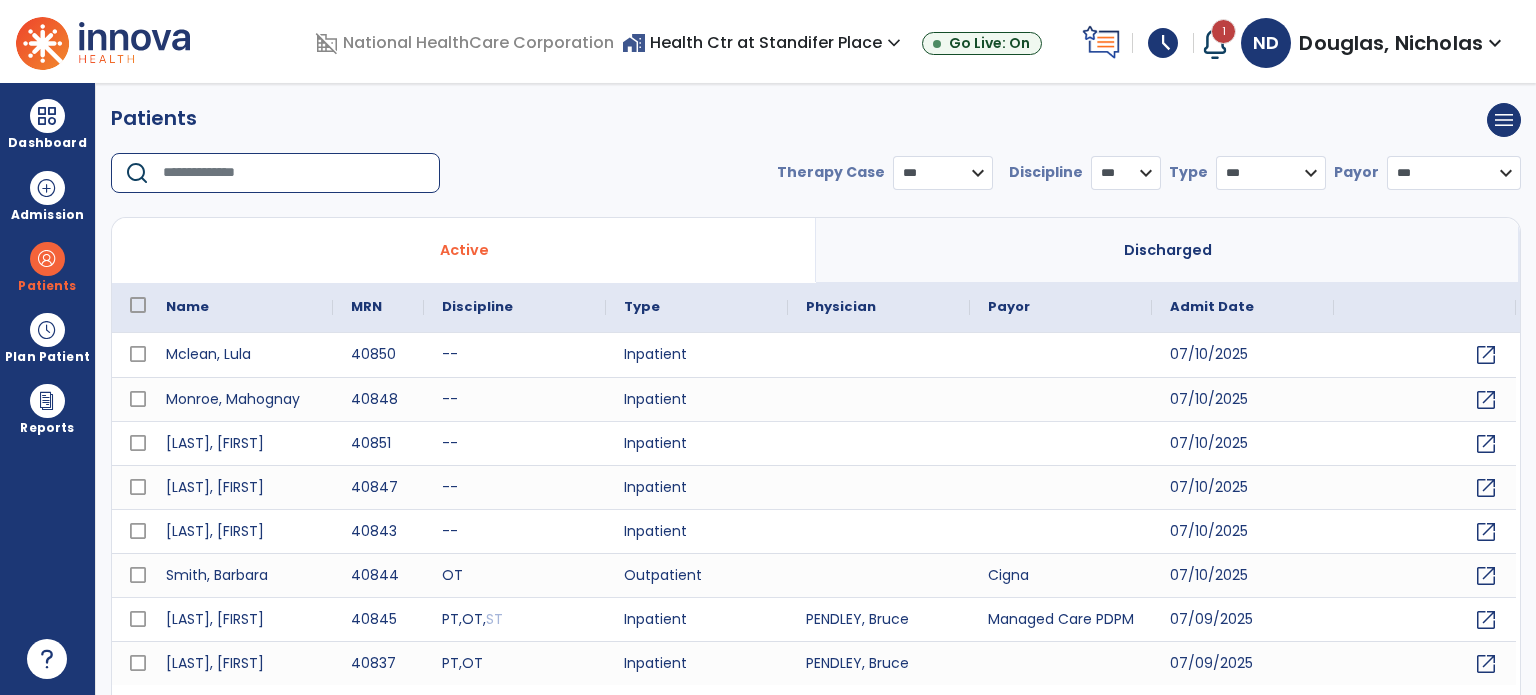click at bounding box center [294, 173] 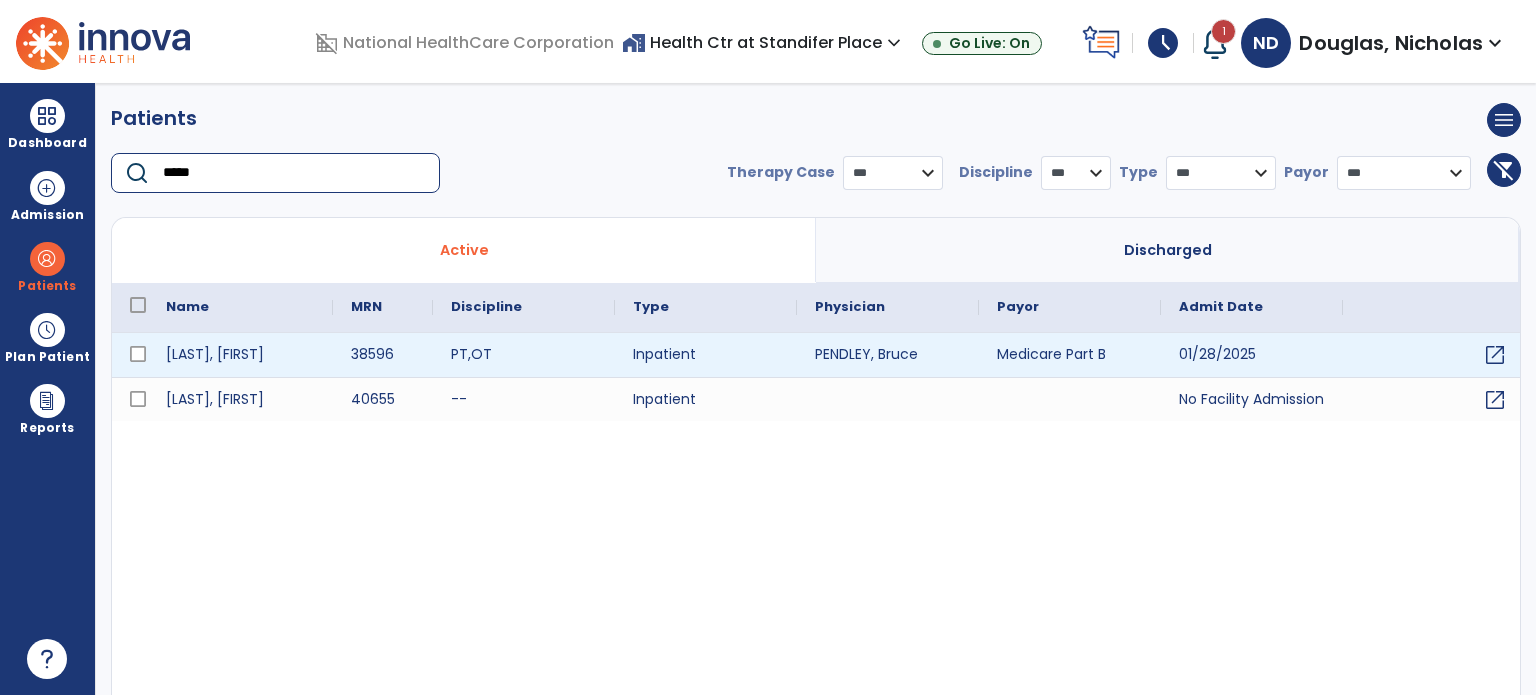 type on "*****" 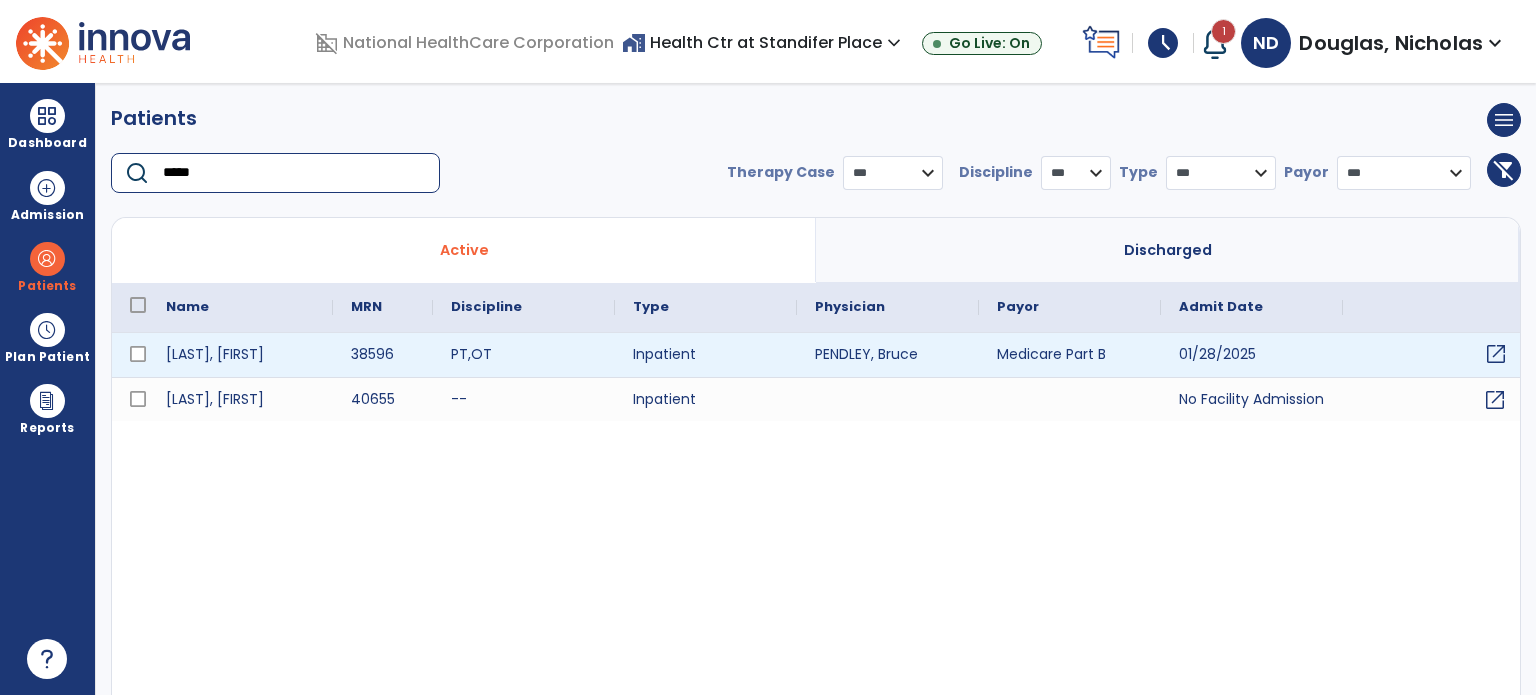click on "open_in_new" at bounding box center [1496, 354] 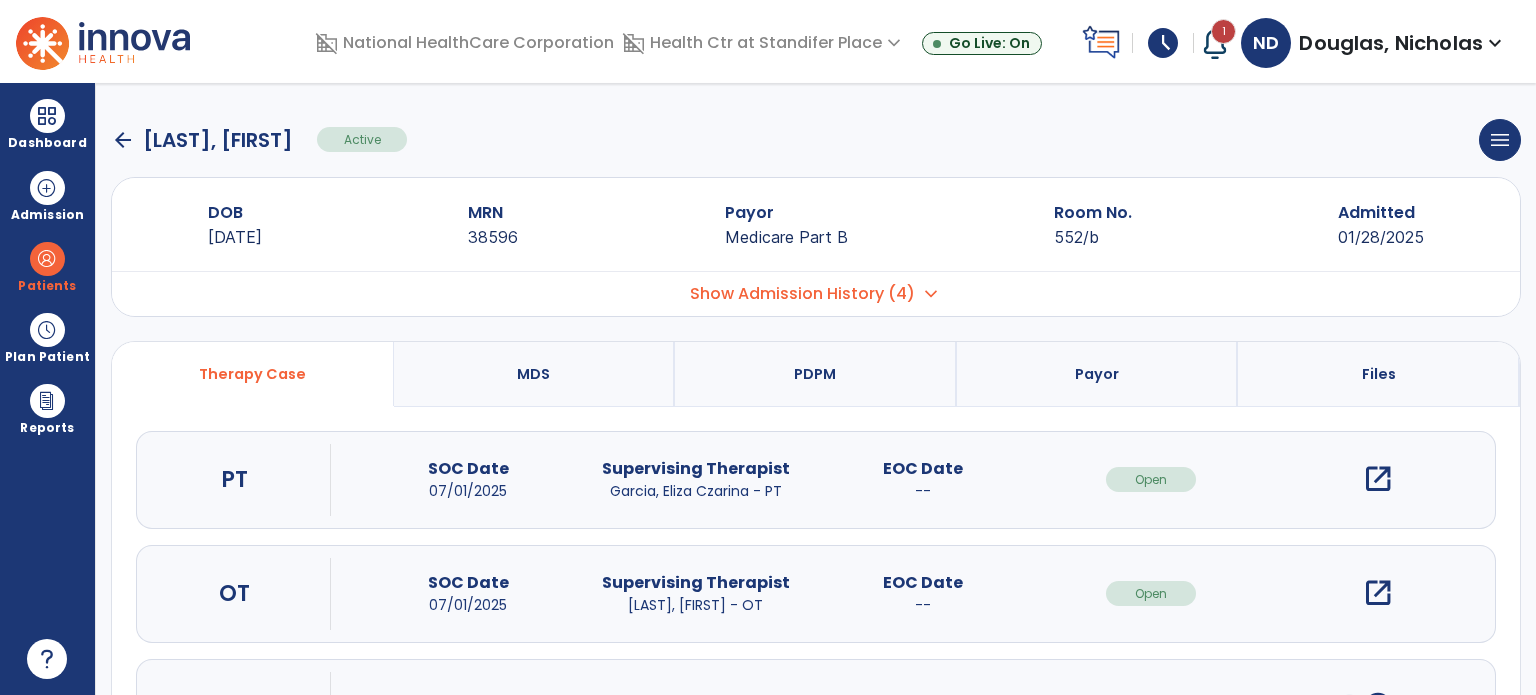 click on "open_in_new" at bounding box center [1378, 479] 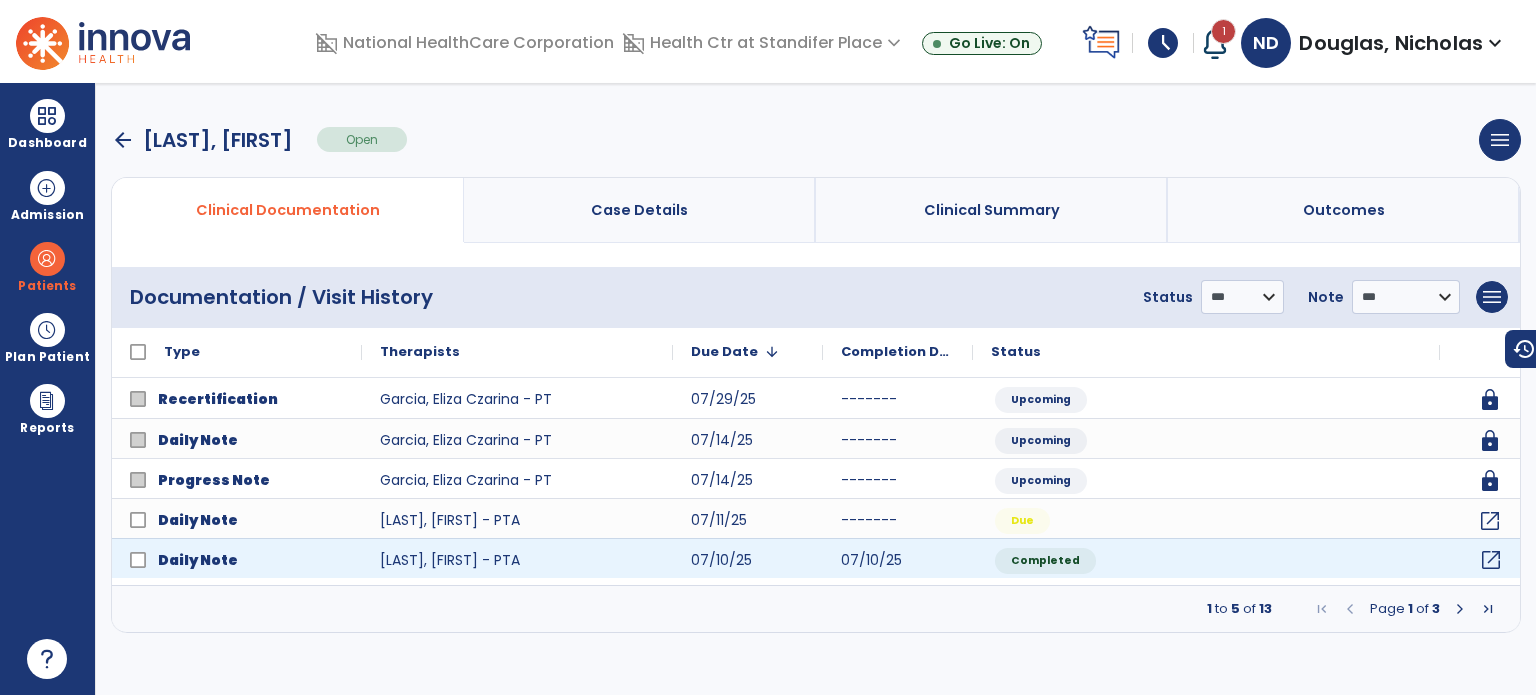 click on "open_in_new" 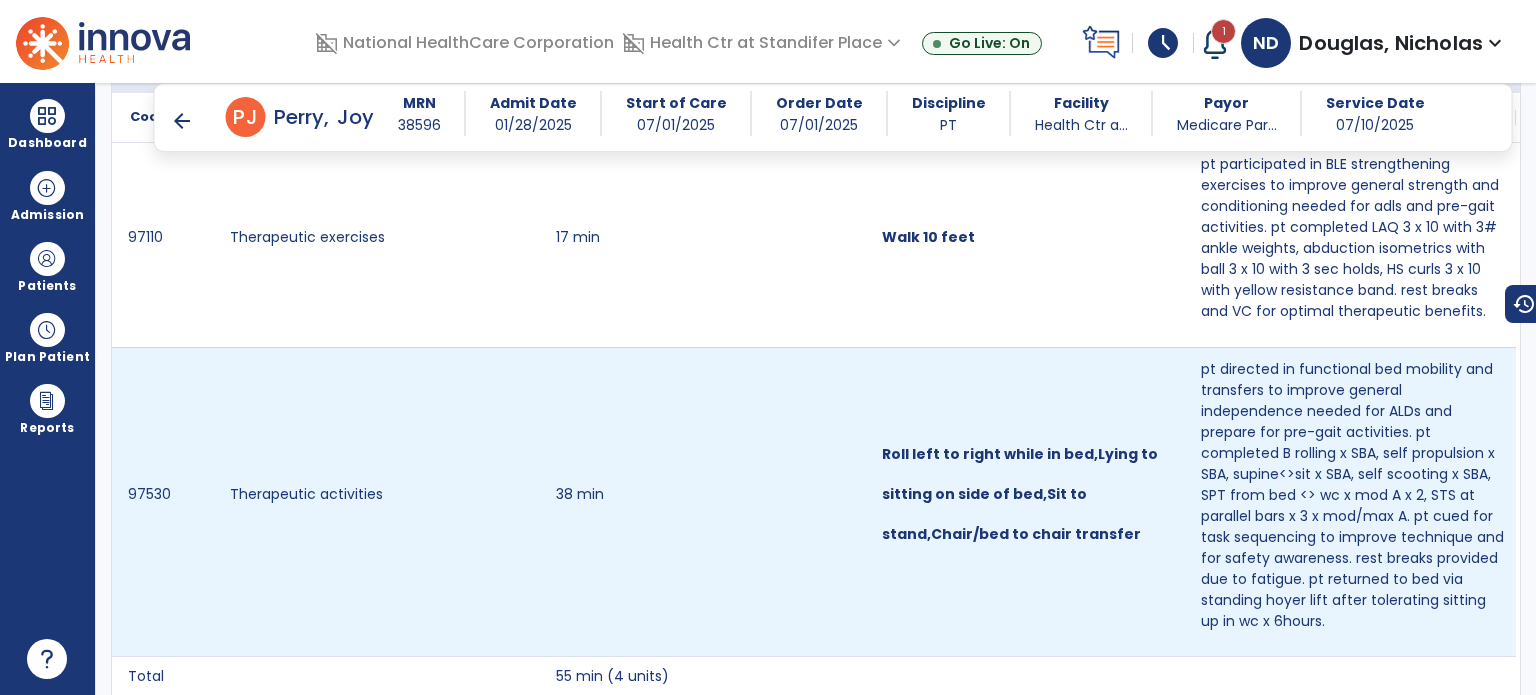 scroll, scrollTop: 1380, scrollLeft: 0, axis: vertical 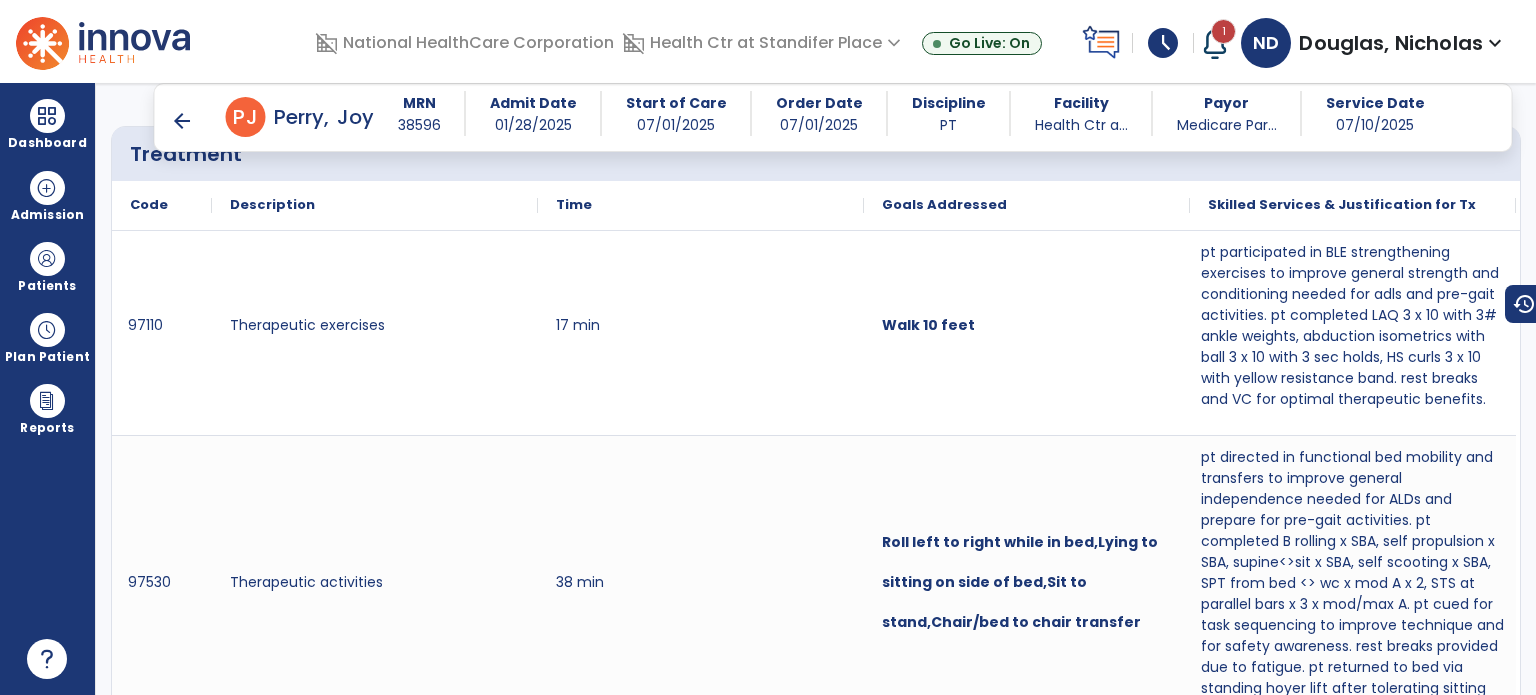 click on "arrow_back" at bounding box center (182, 121) 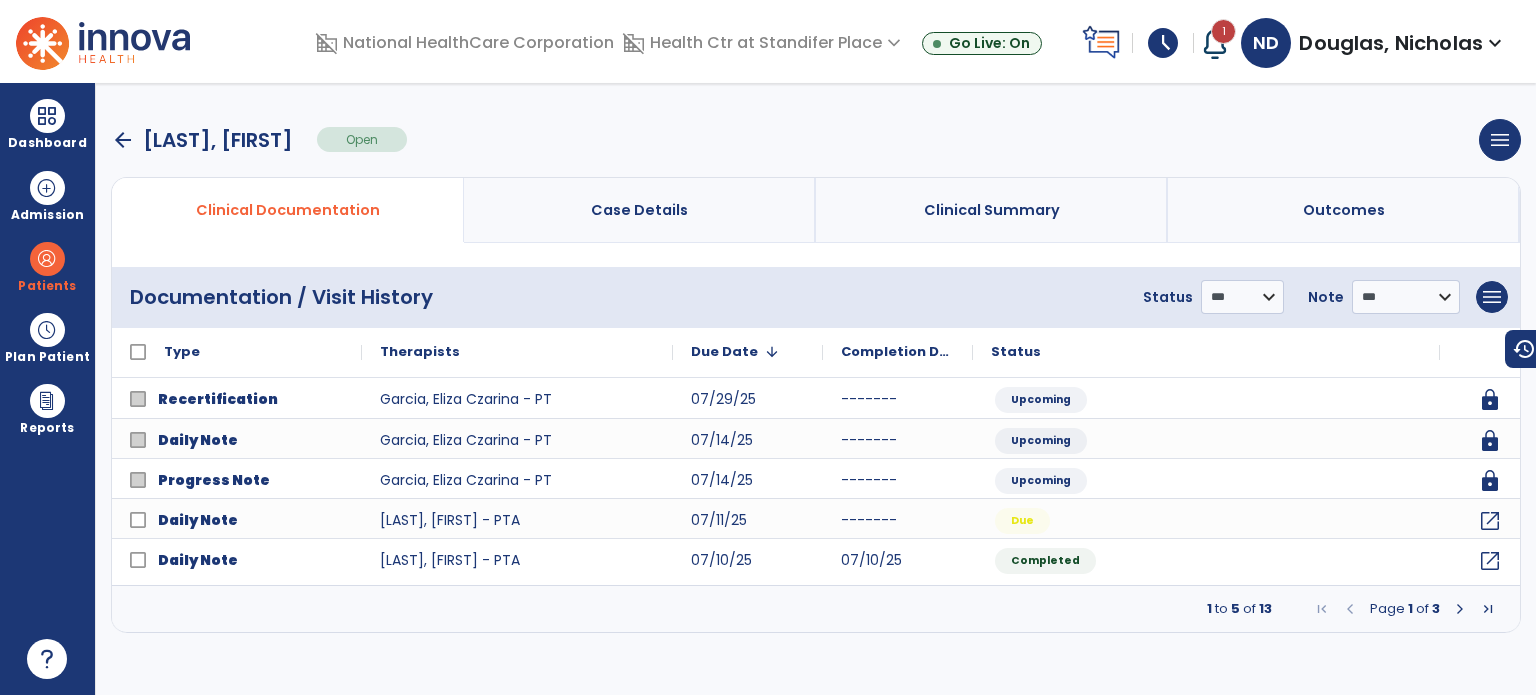 click on "1
to
5
of
13
Page
1
of
3" at bounding box center [816, 609] 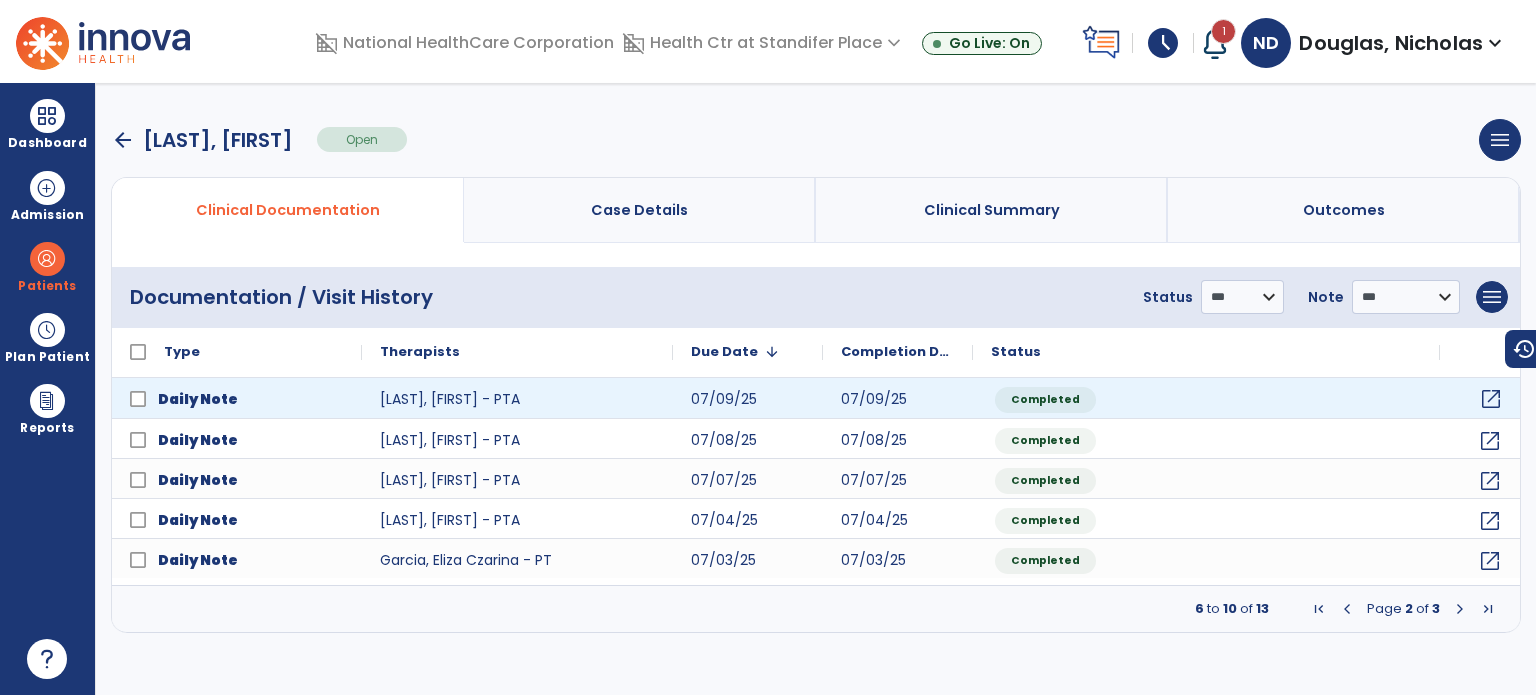 click on "open_in_new" 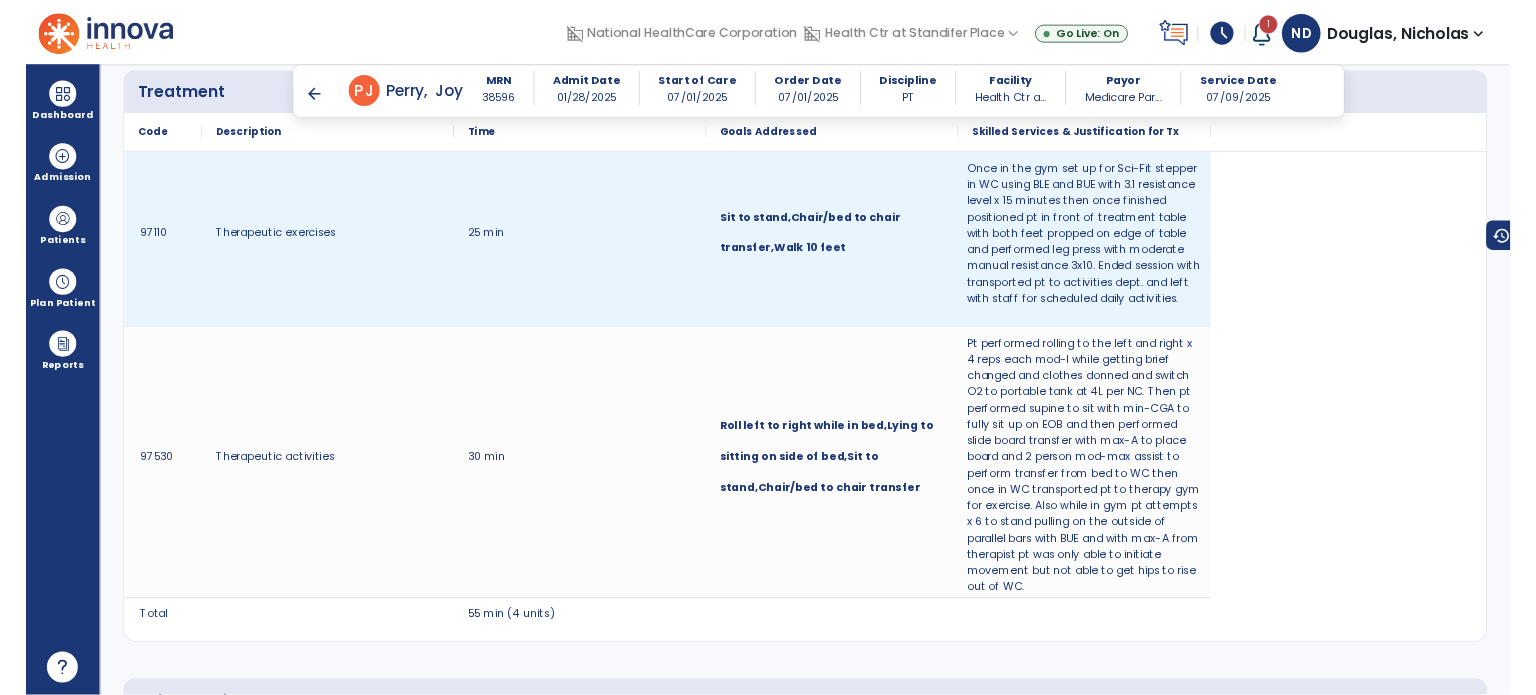 scroll, scrollTop: 1426, scrollLeft: 0, axis: vertical 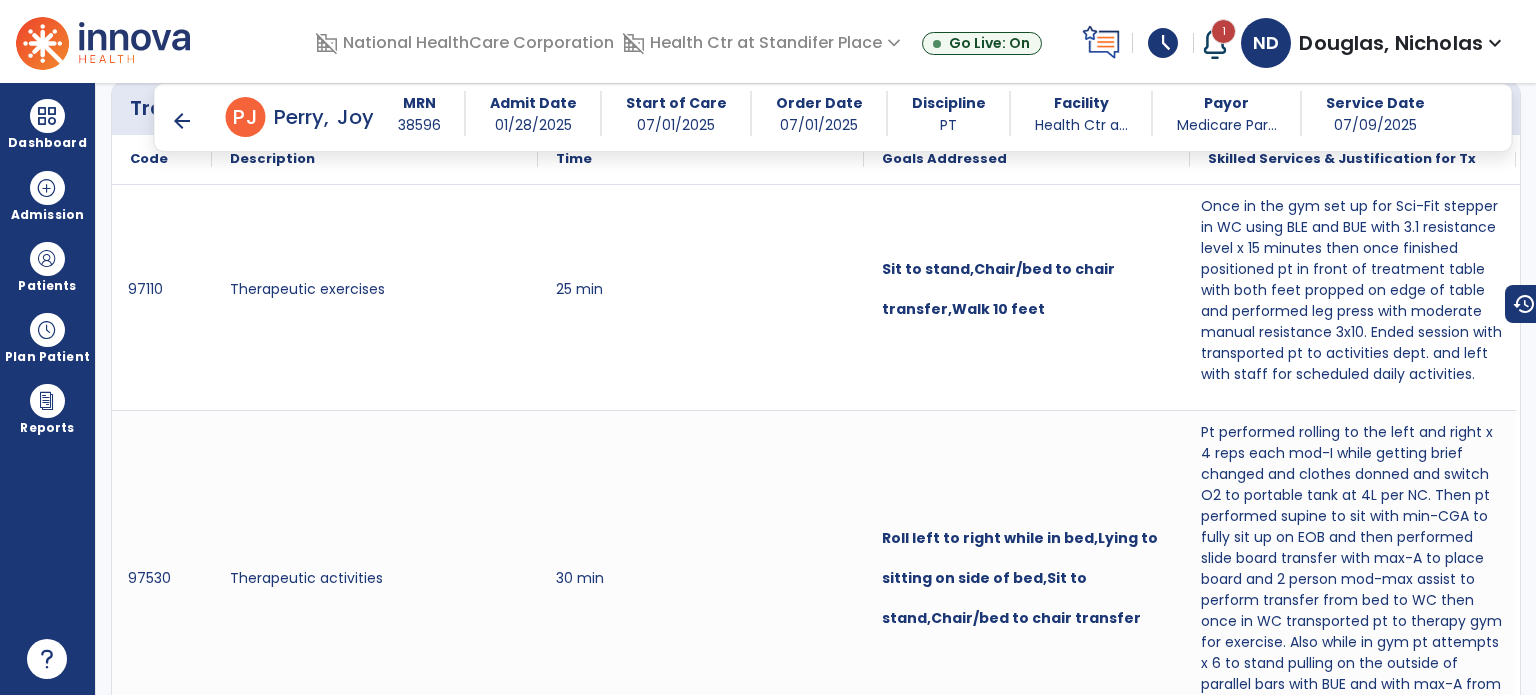 click on "Dashboard" at bounding box center [47, 124] 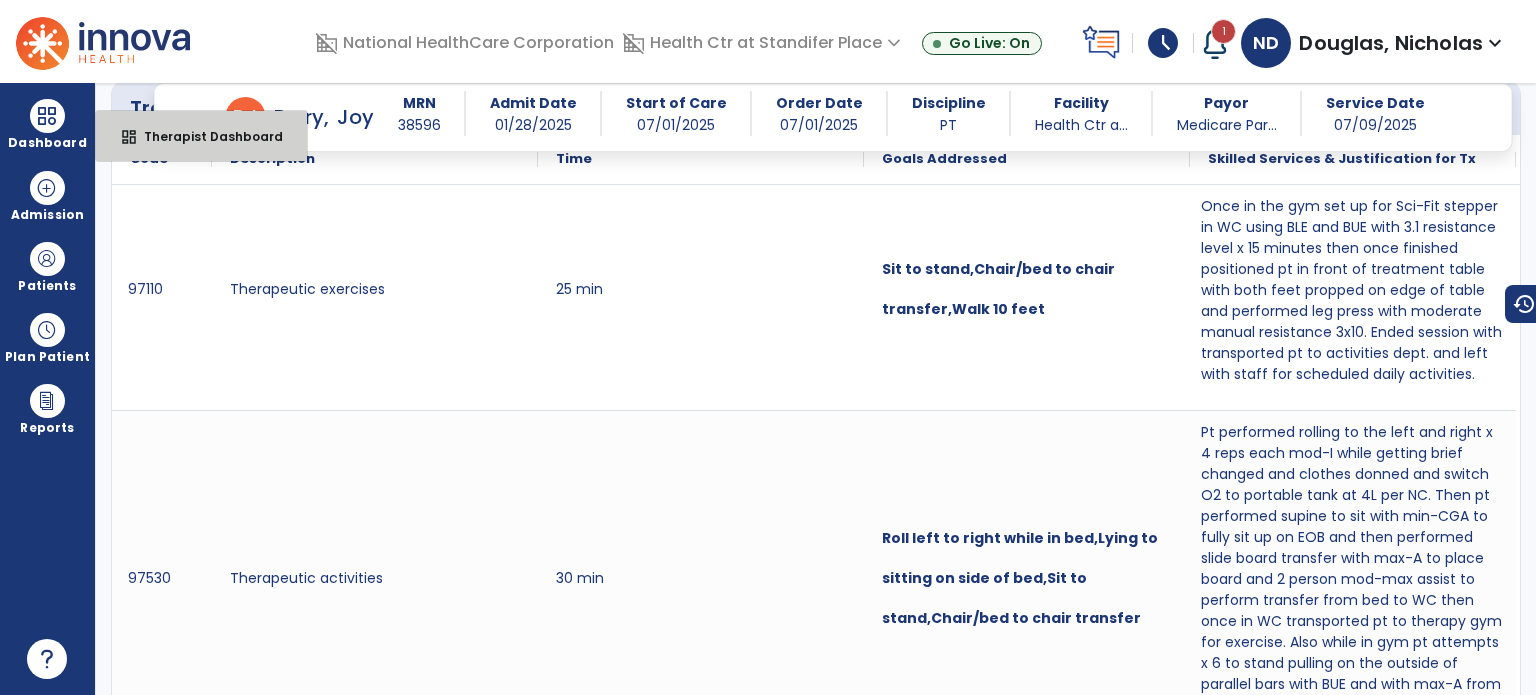 click on "dashboard  Therapist Dashboard" at bounding box center (201, 136) 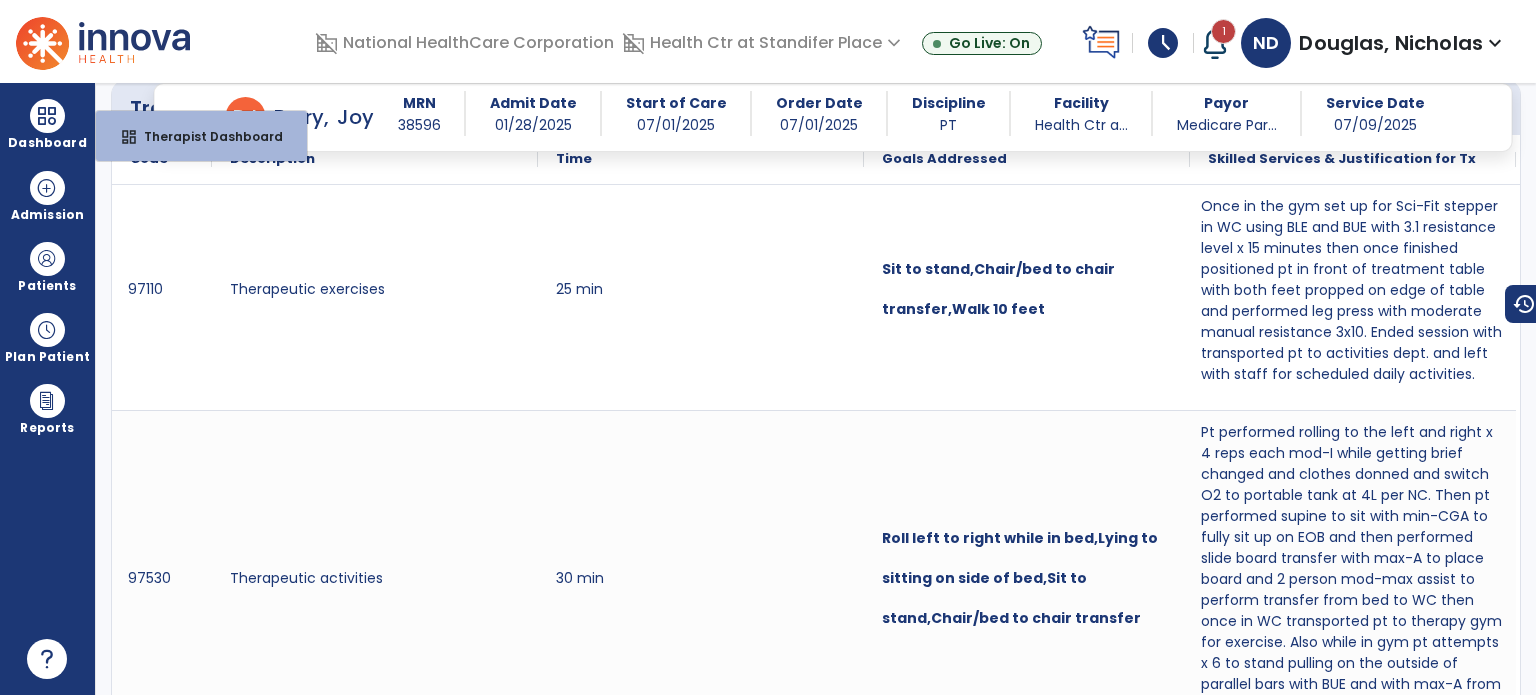 select on "****" 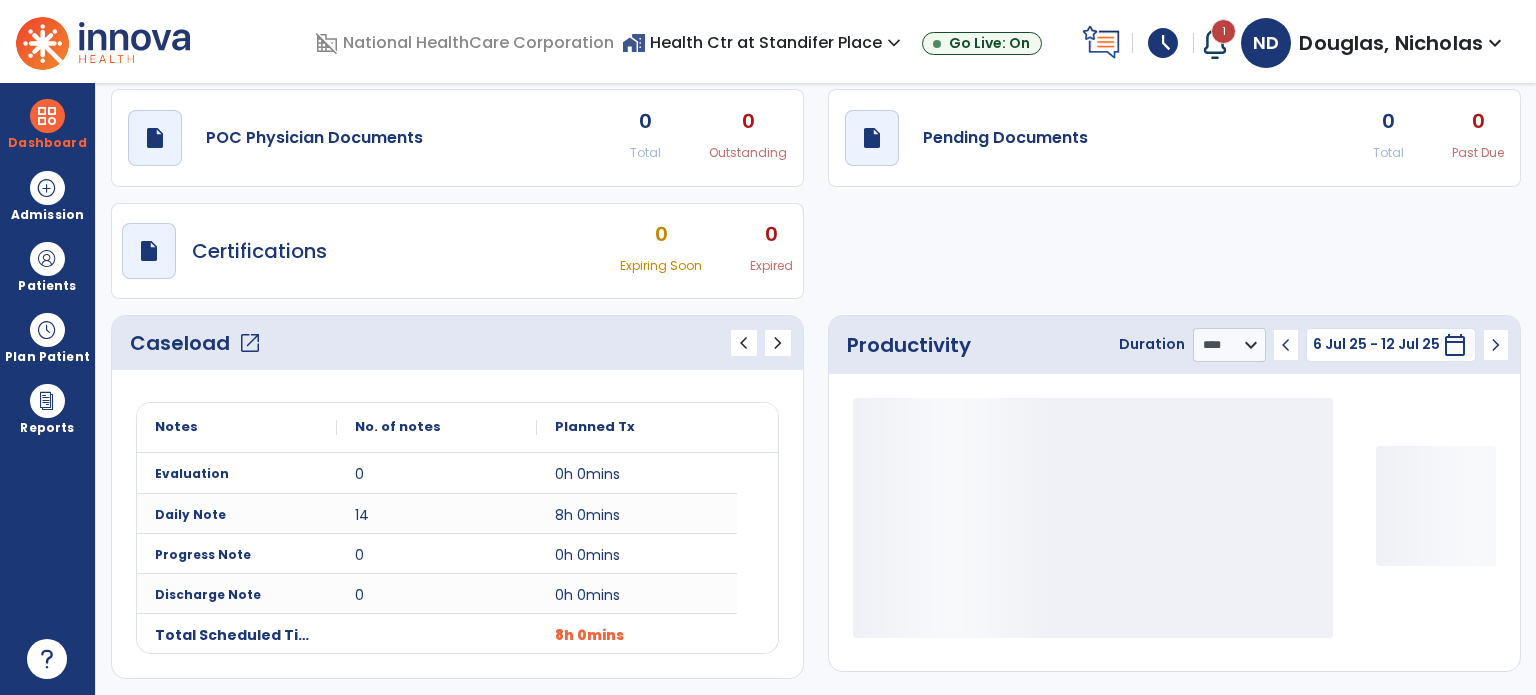 scroll, scrollTop: 109, scrollLeft: 0, axis: vertical 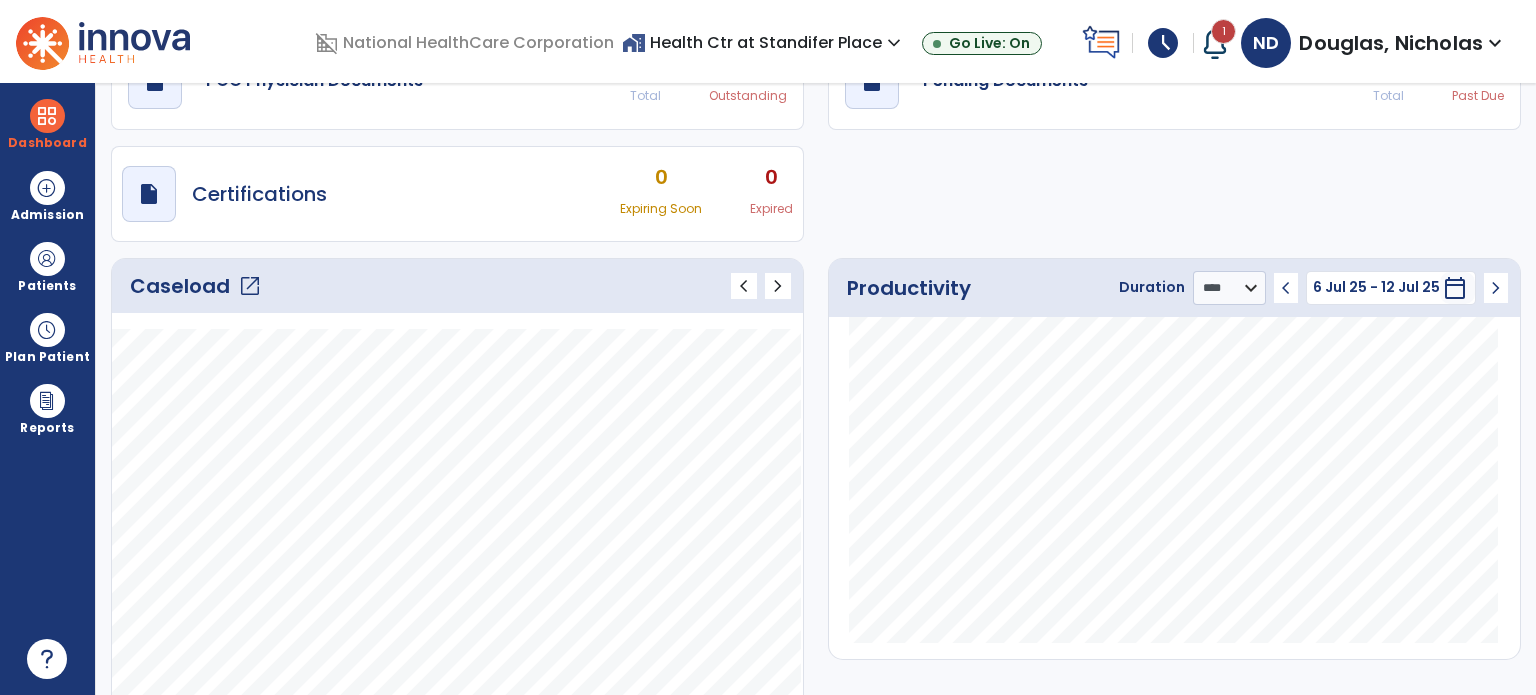 click on "Caseload   open_in_new   chevron_left   chevron_right" 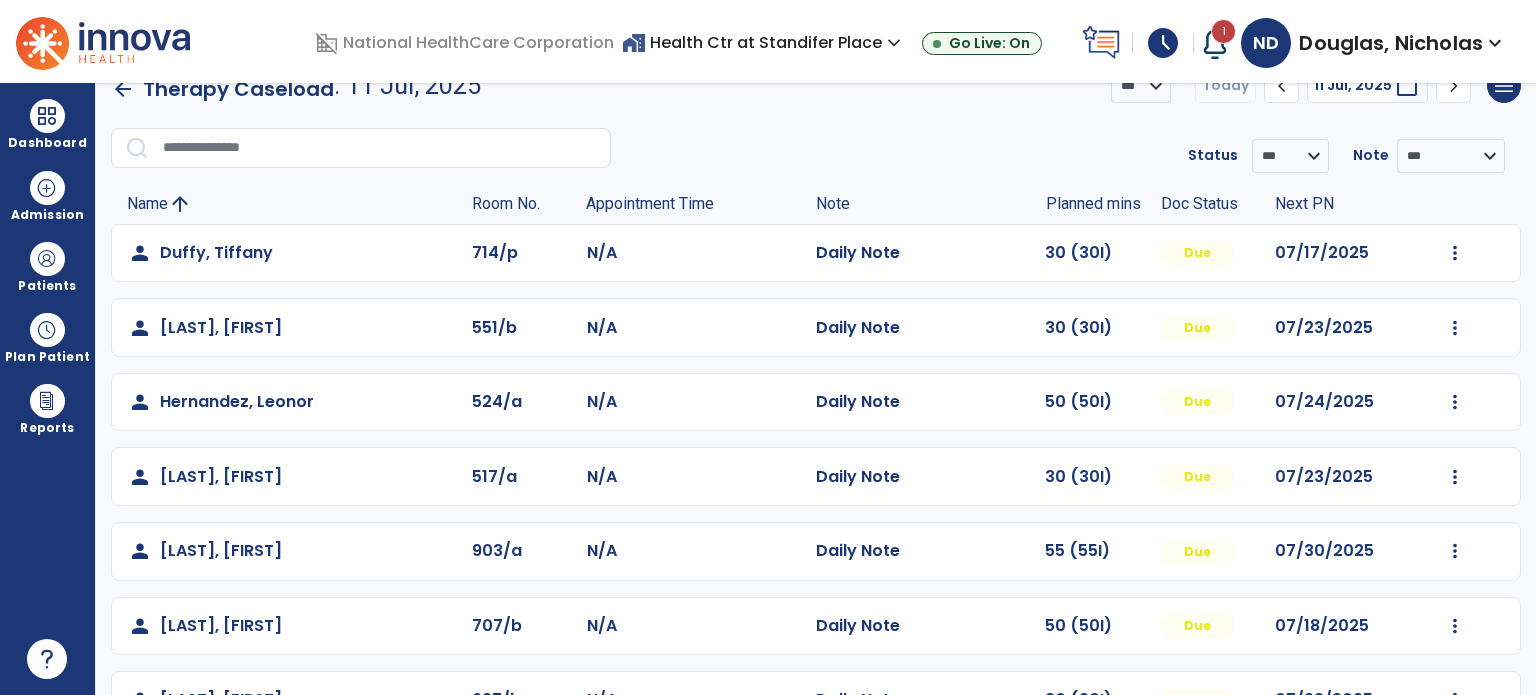 scroll, scrollTop: 72, scrollLeft: 0, axis: vertical 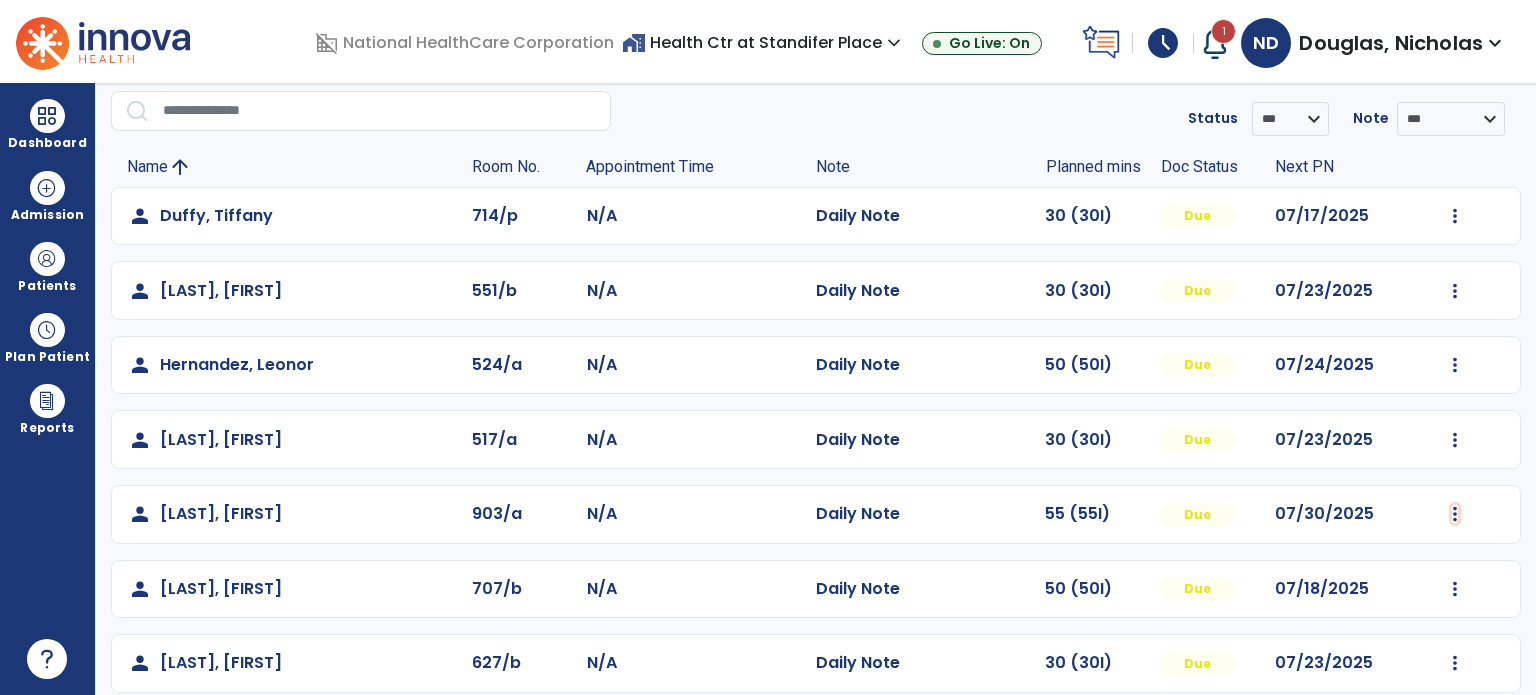 click at bounding box center [1455, 216] 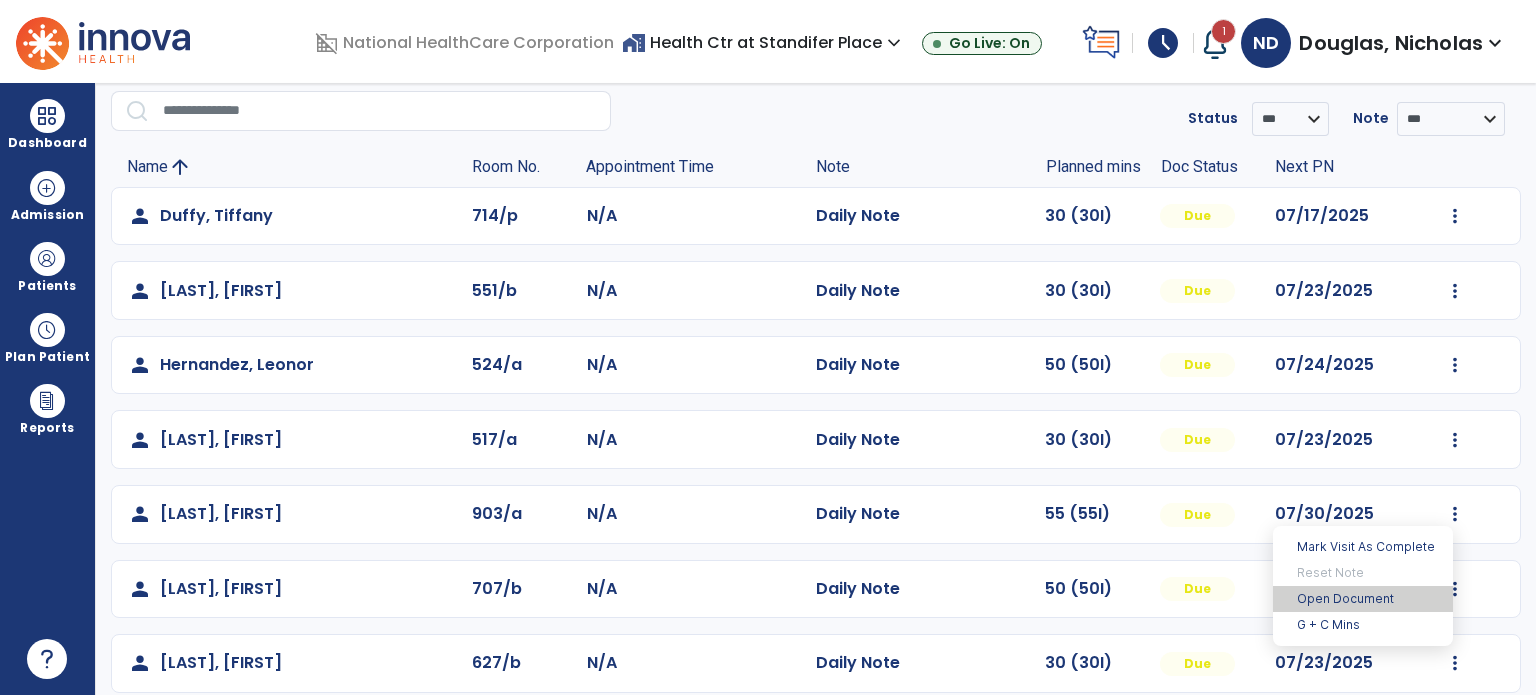 click on "Open Document" at bounding box center (1363, 599) 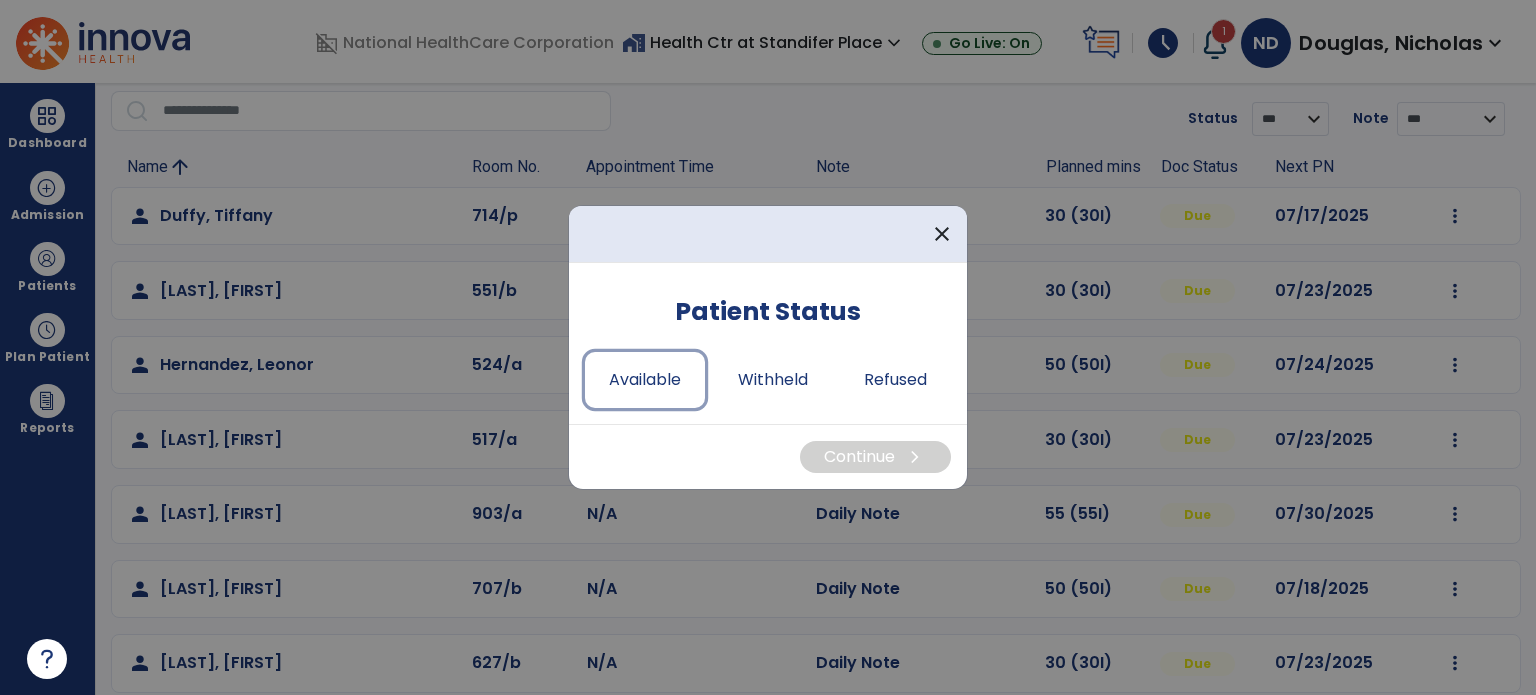 click on "Available" at bounding box center (645, 380) 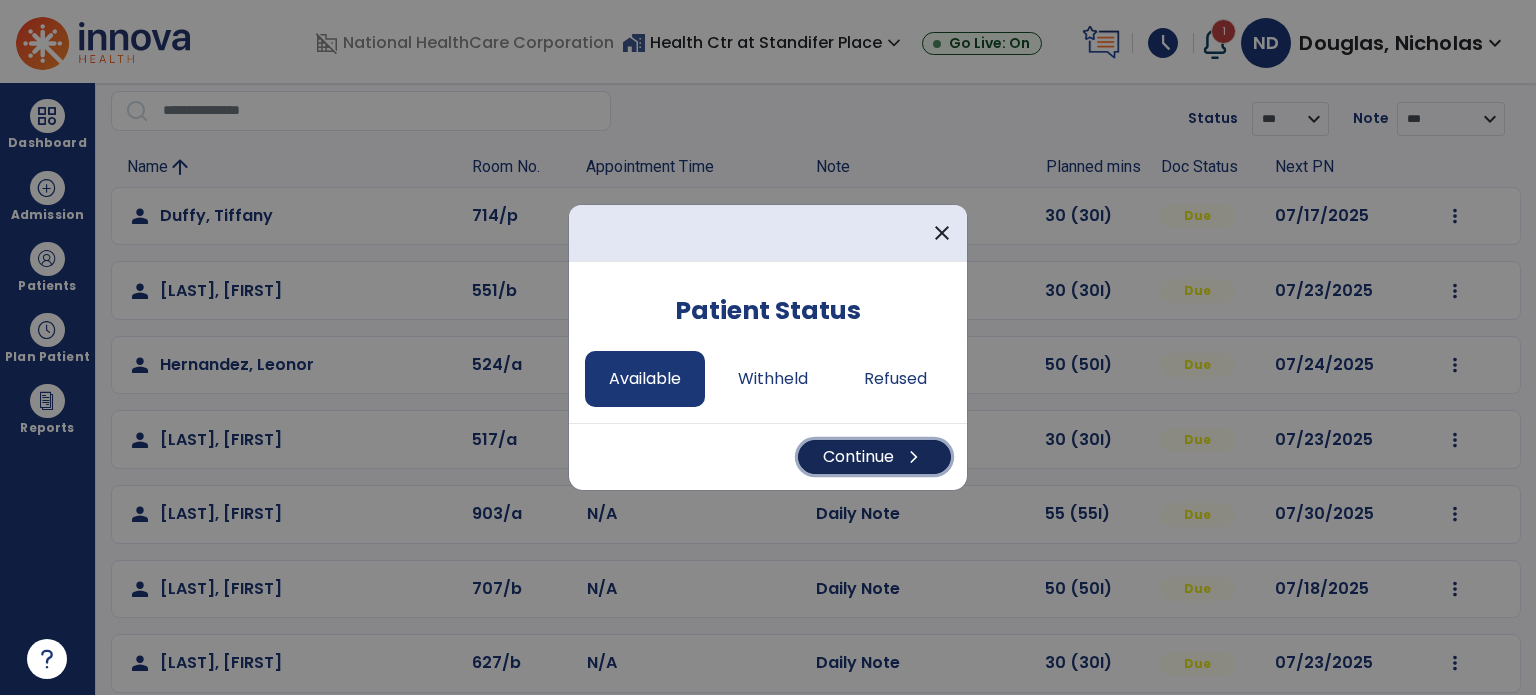 click on "Continue   chevron_right" at bounding box center (874, 457) 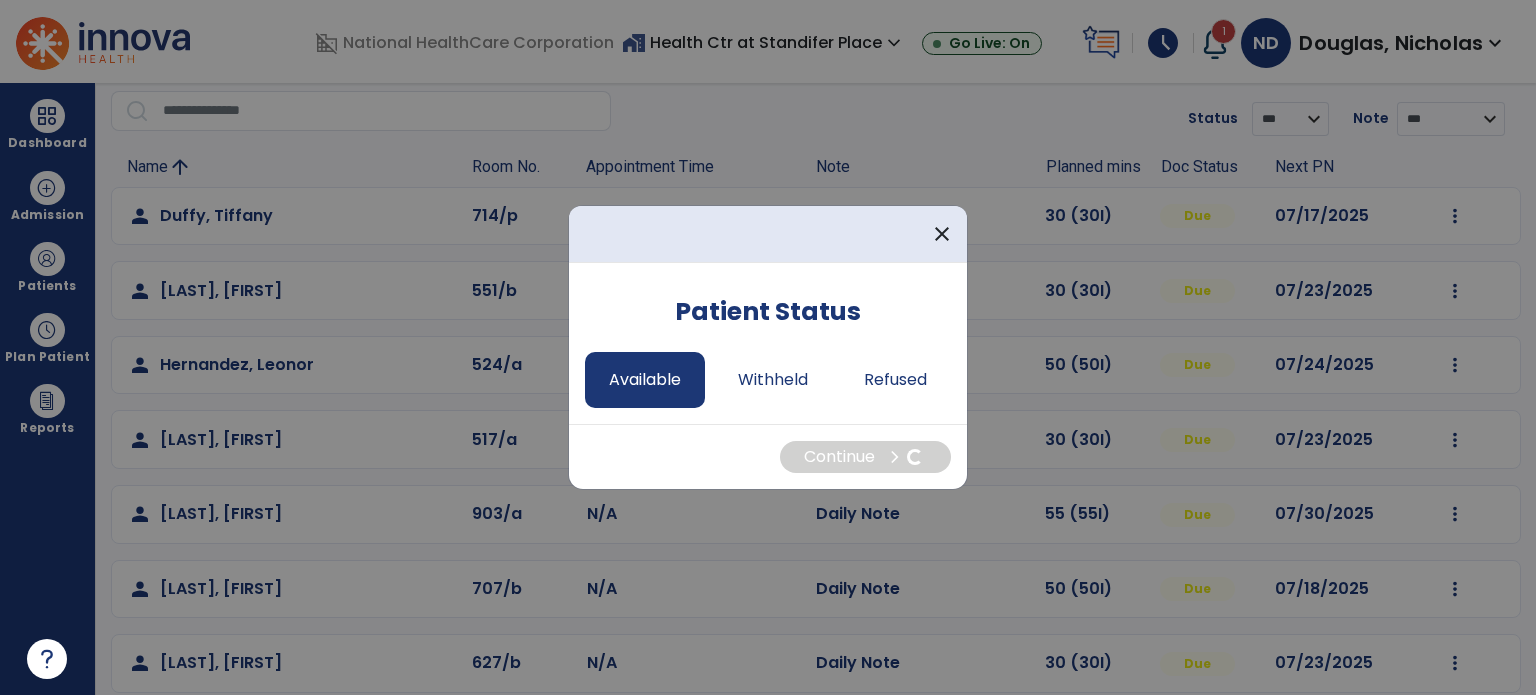 select on "*" 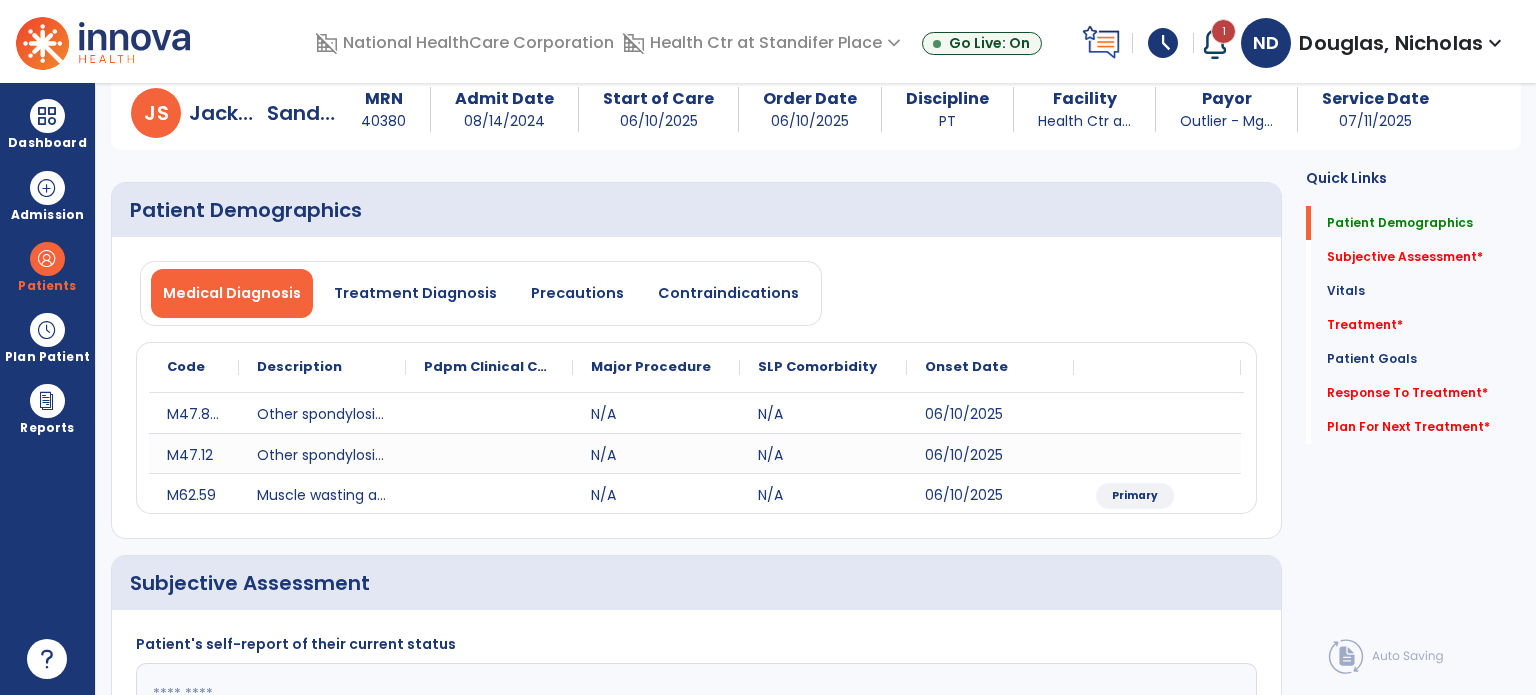 click on "Subjective Assessment   *  Subjective Assessment   *" 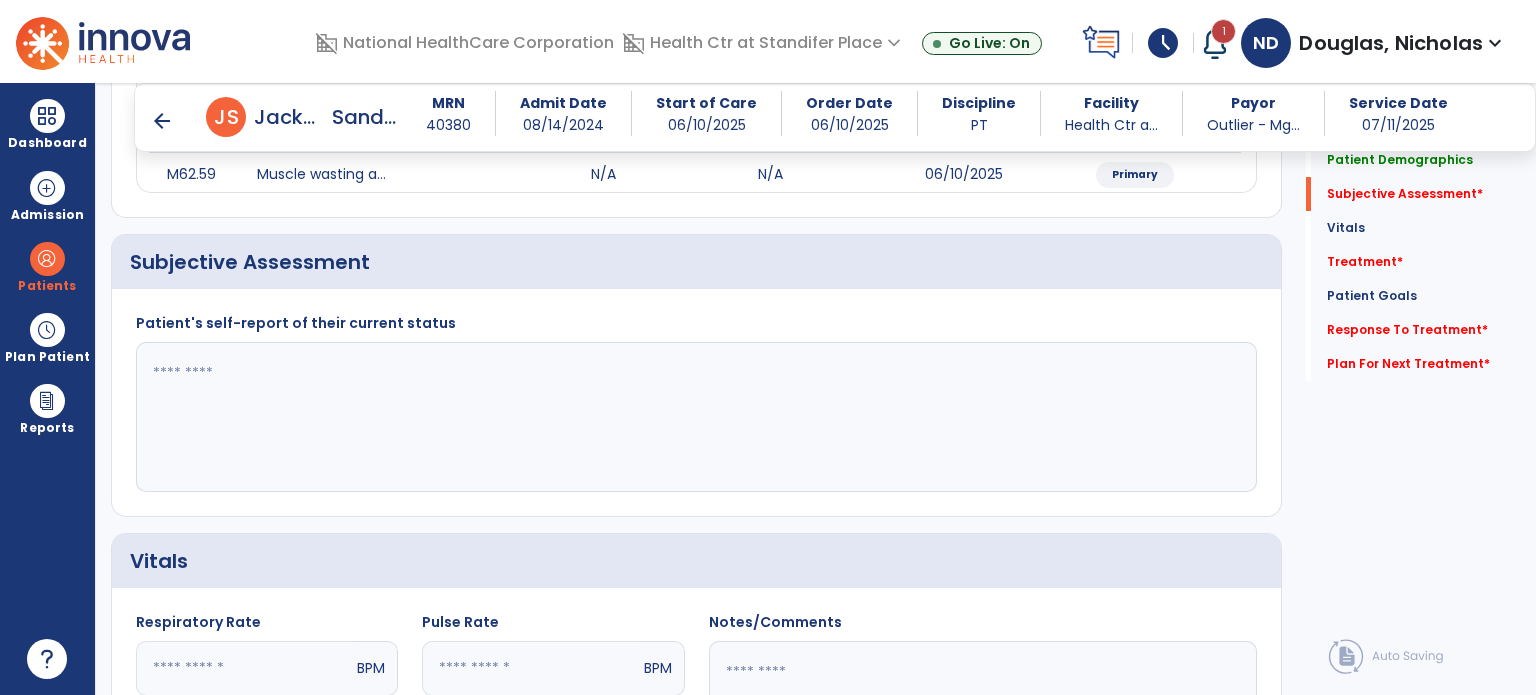 scroll, scrollTop: 378, scrollLeft: 0, axis: vertical 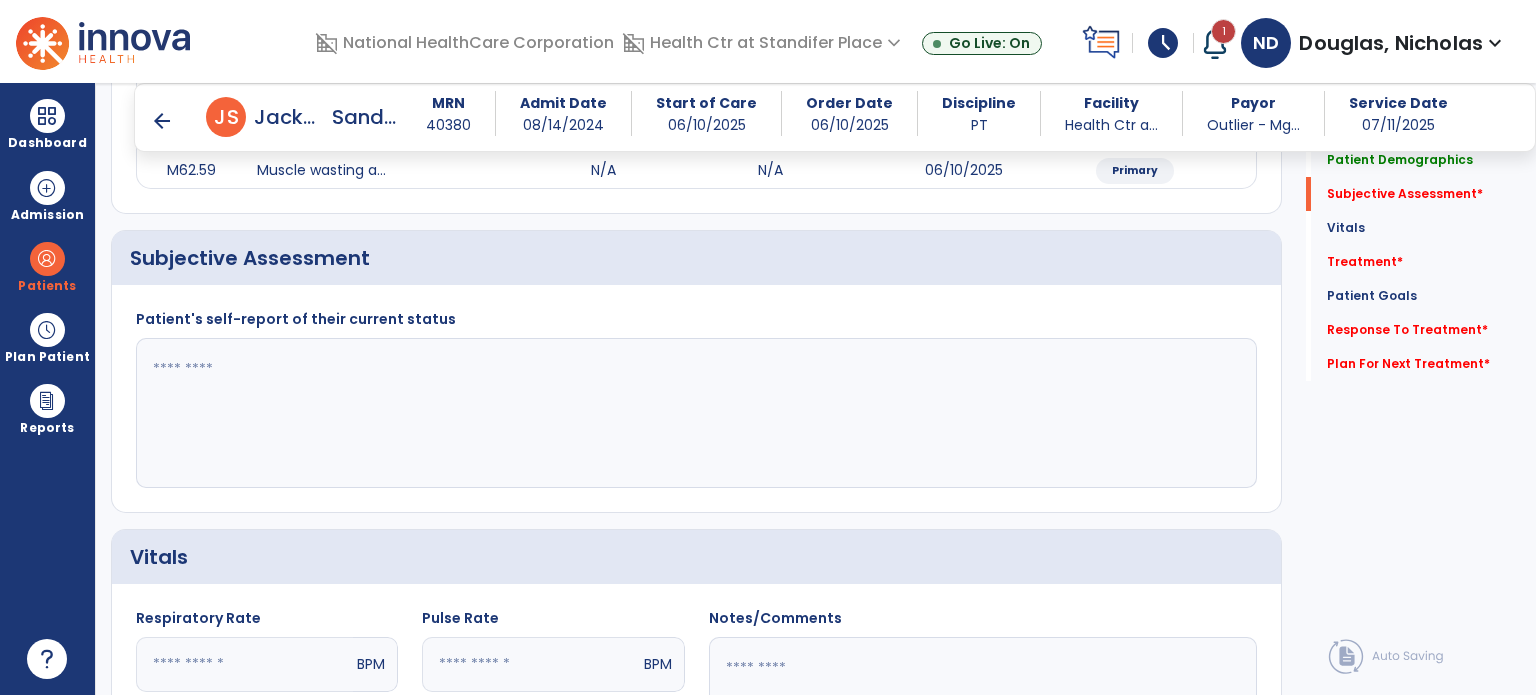 click 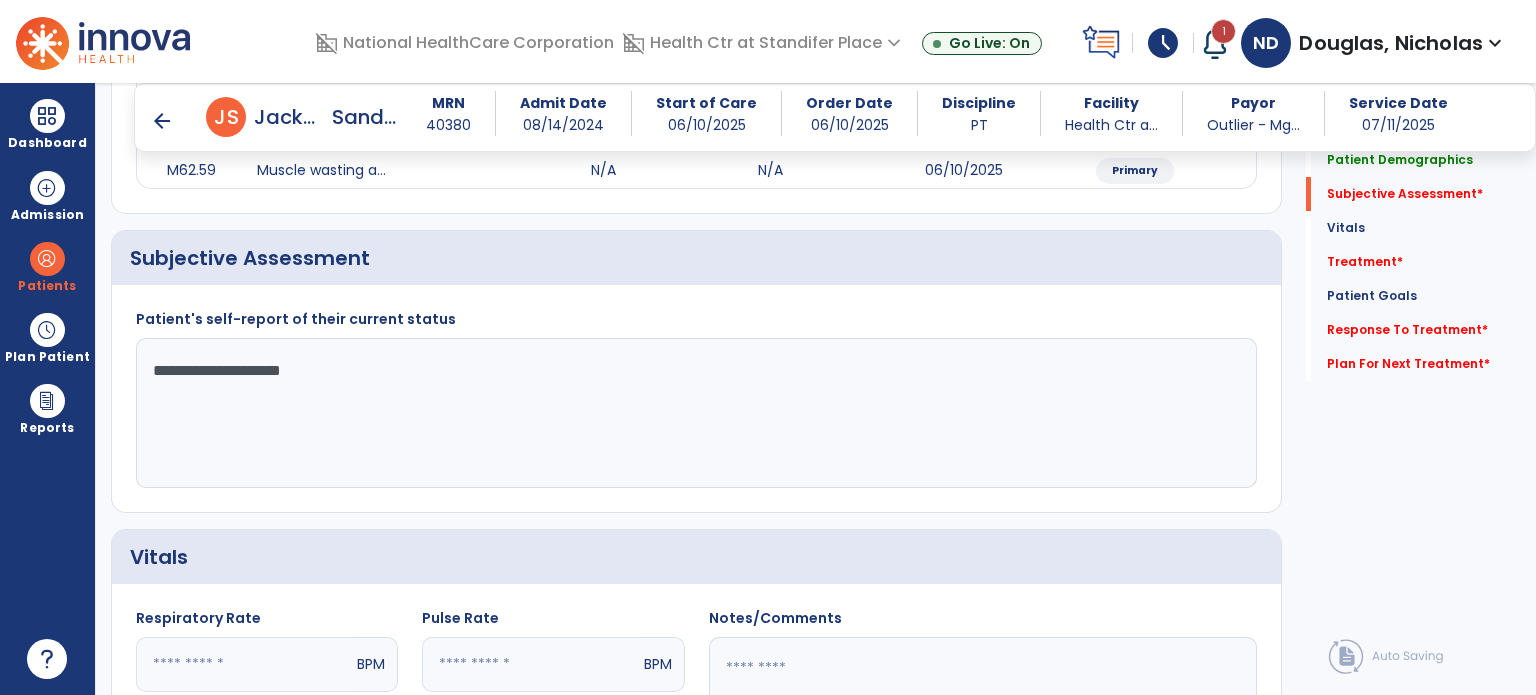 type on "**********" 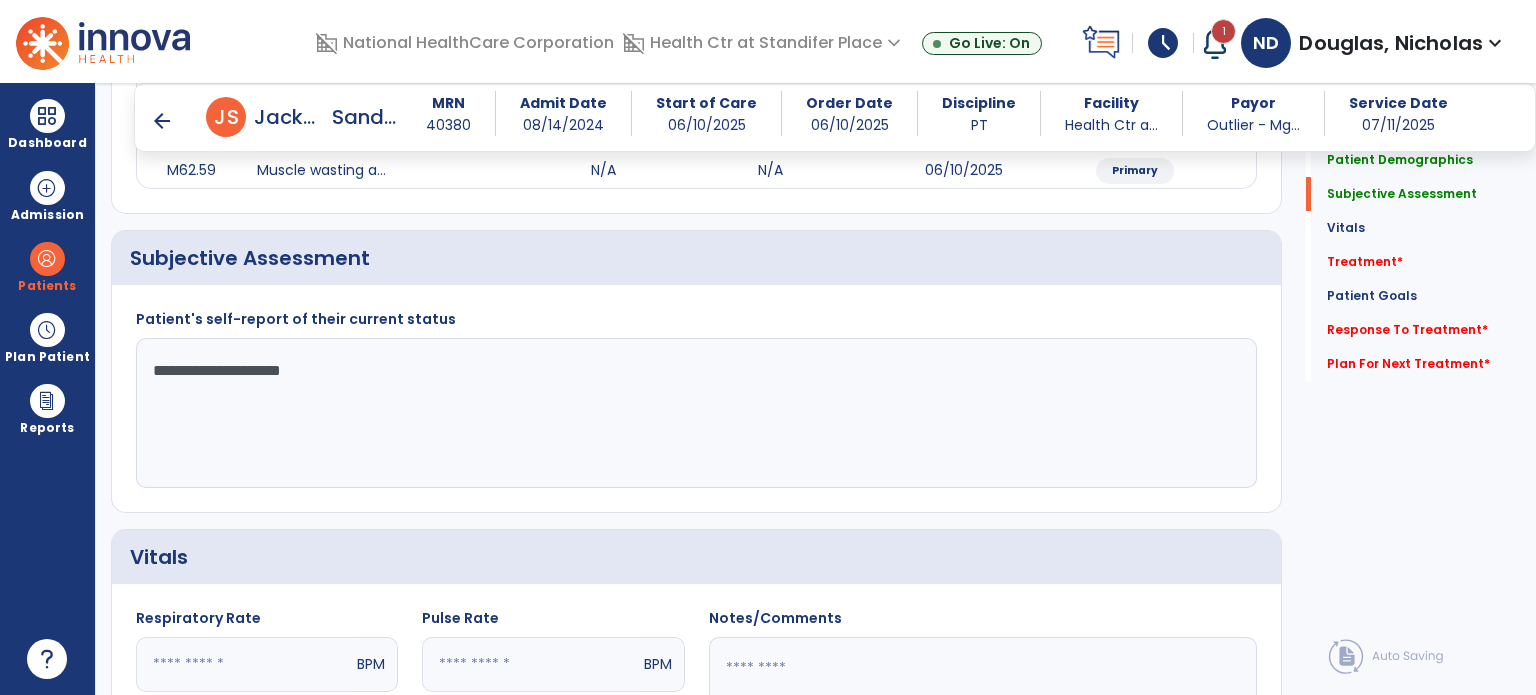 click on "Patients" at bounding box center [47, 266] 